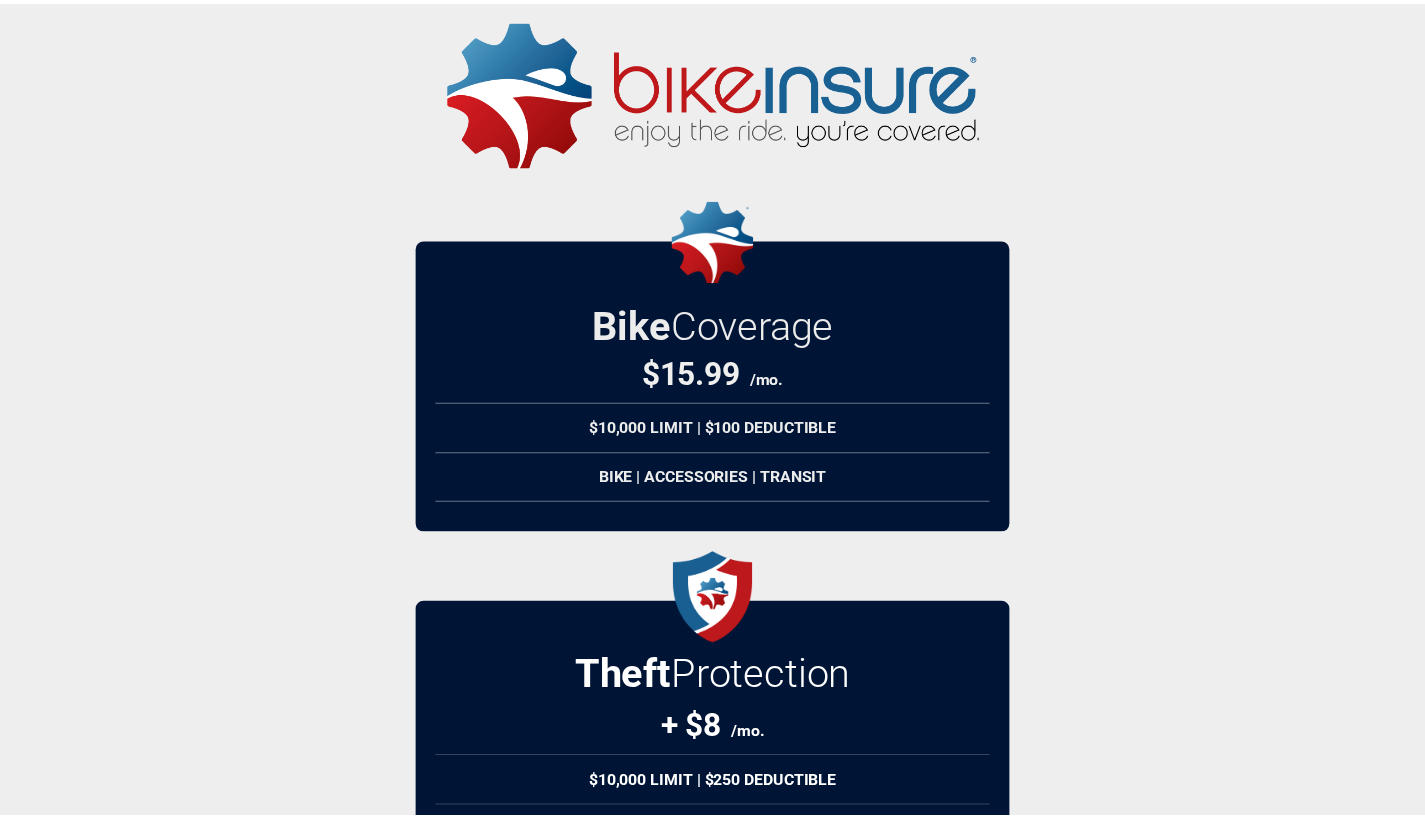 scroll, scrollTop: 0, scrollLeft: 0, axis: both 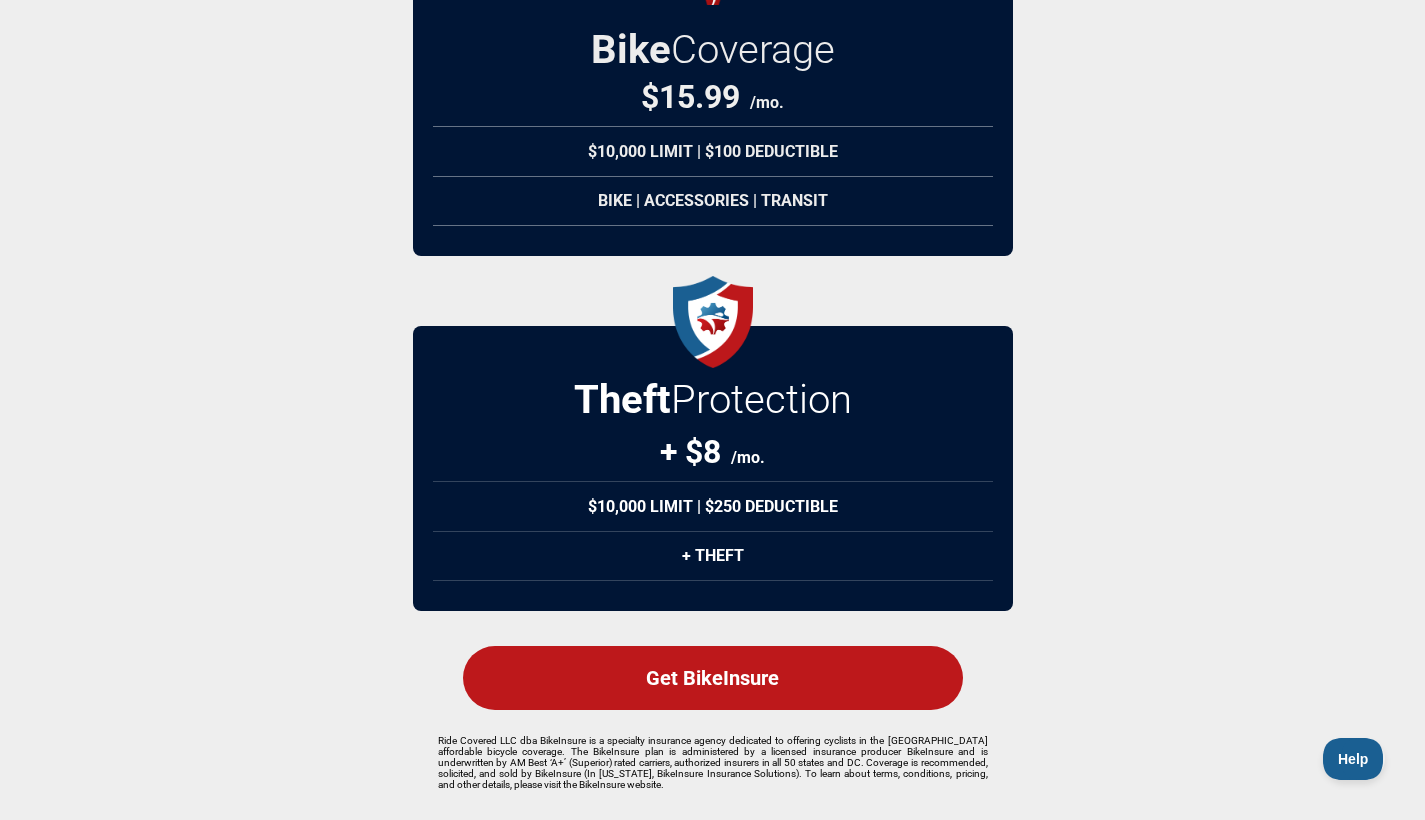 click on "Get BikeInsure" at bounding box center [713, 678] 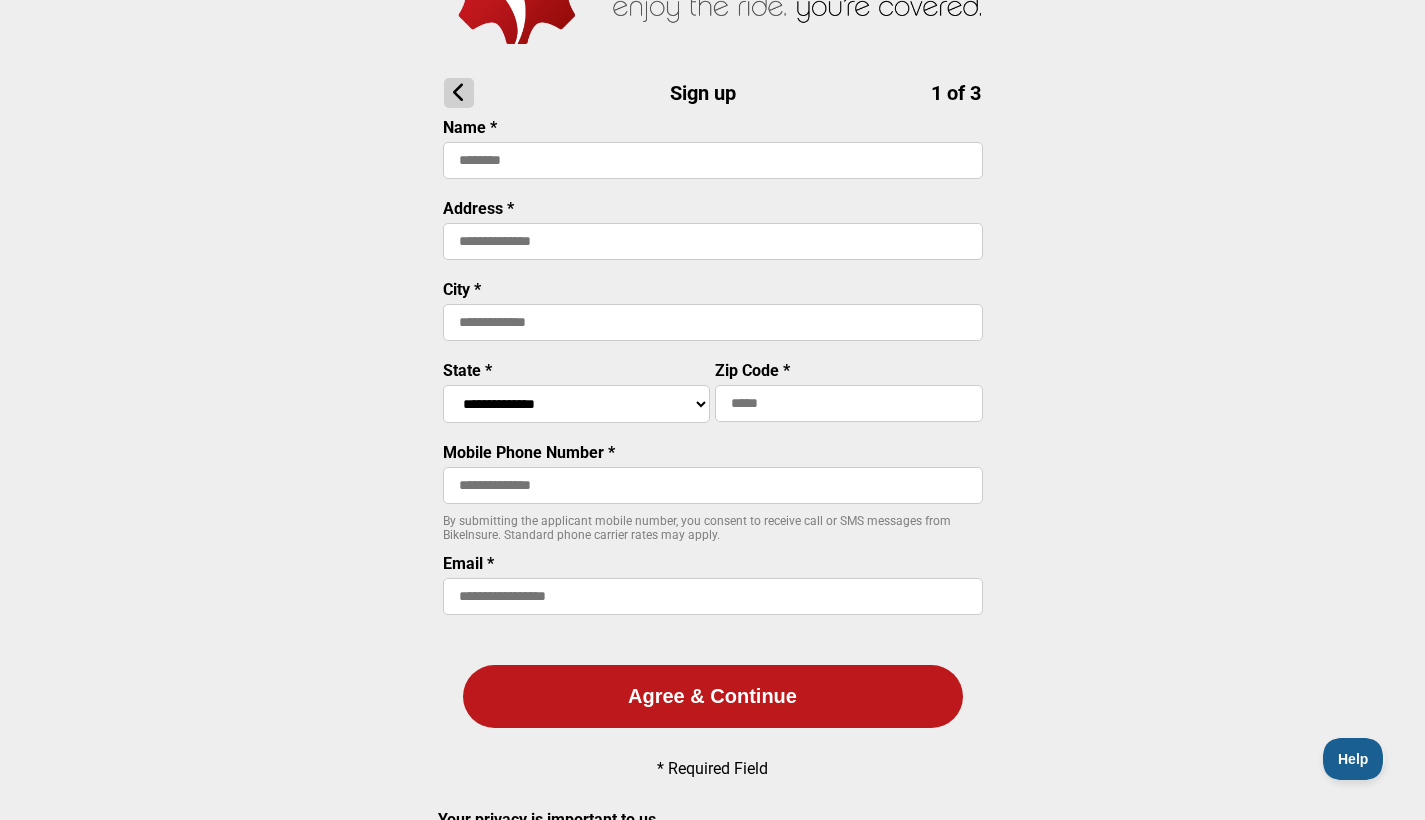 scroll, scrollTop: 0, scrollLeft: 0, axis: both 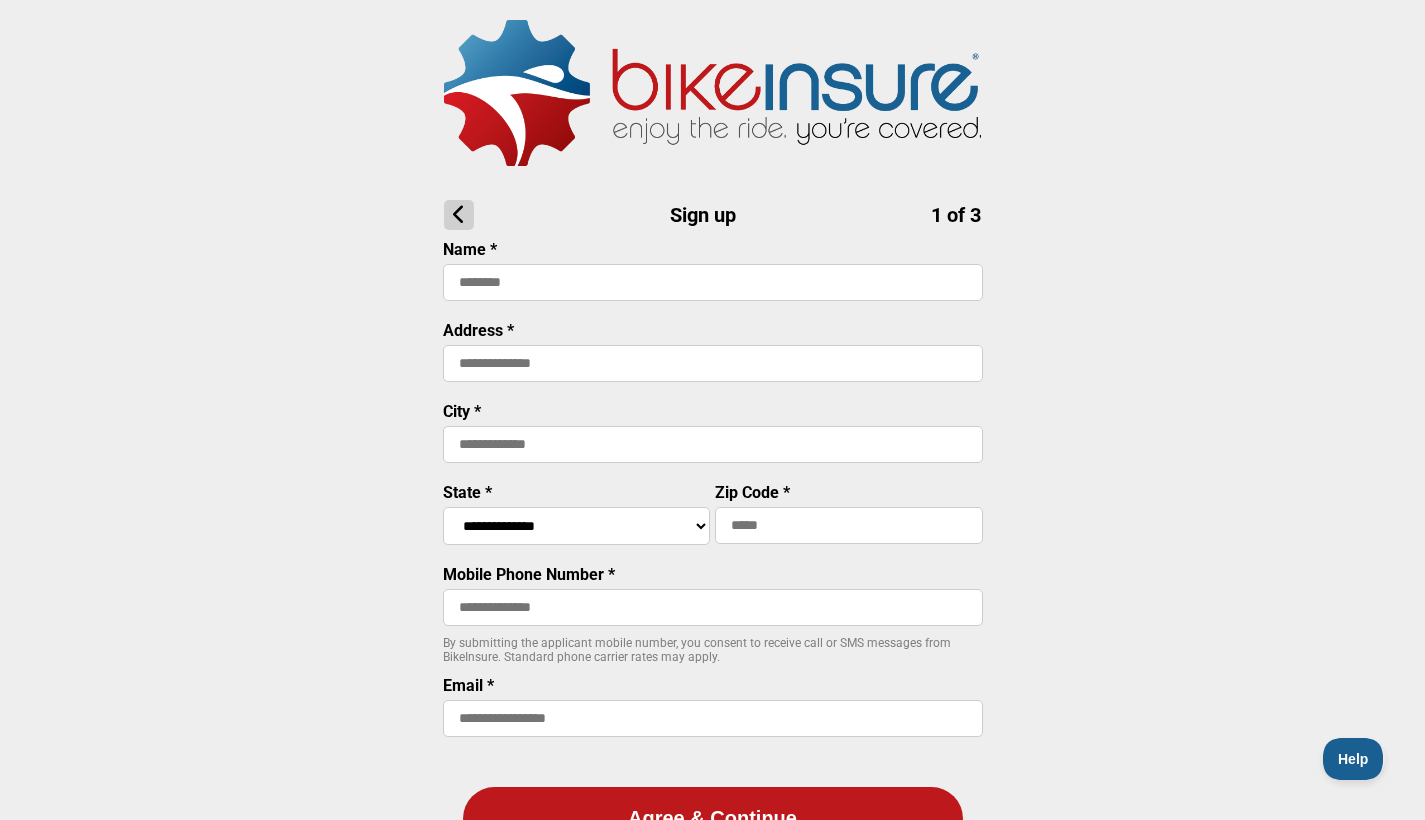 click at bounding box center [713, 282] 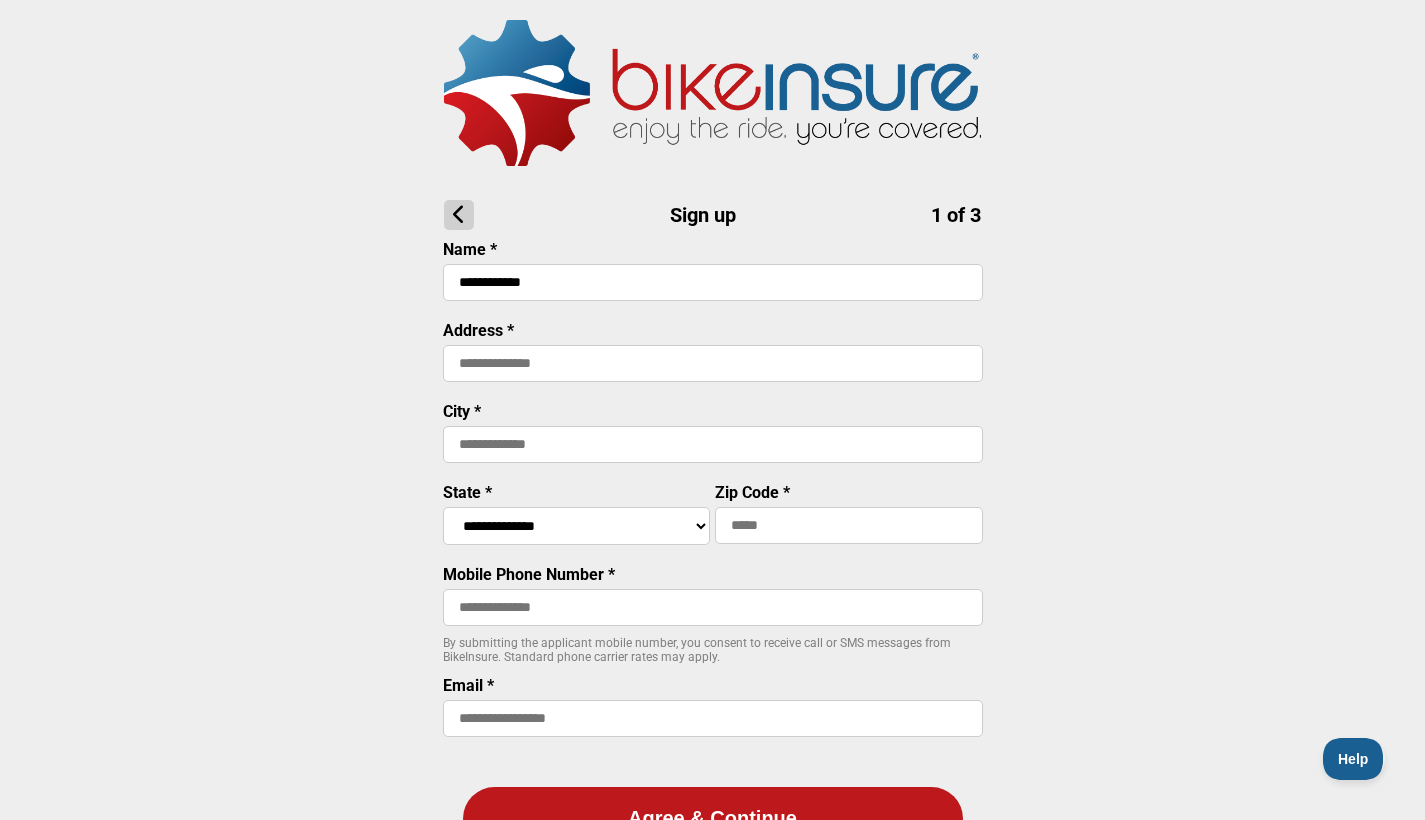 type on "**********" 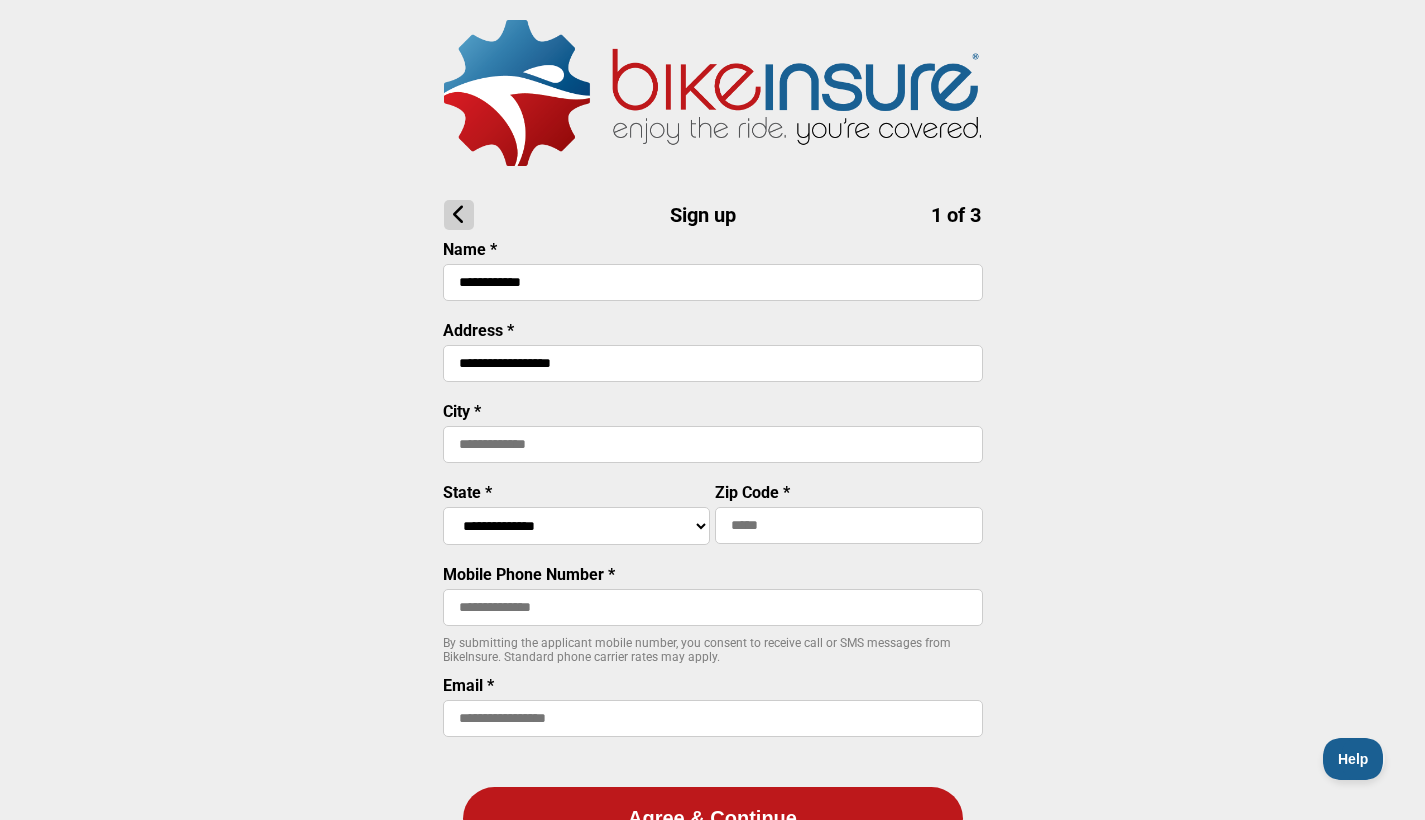 type on "**********" 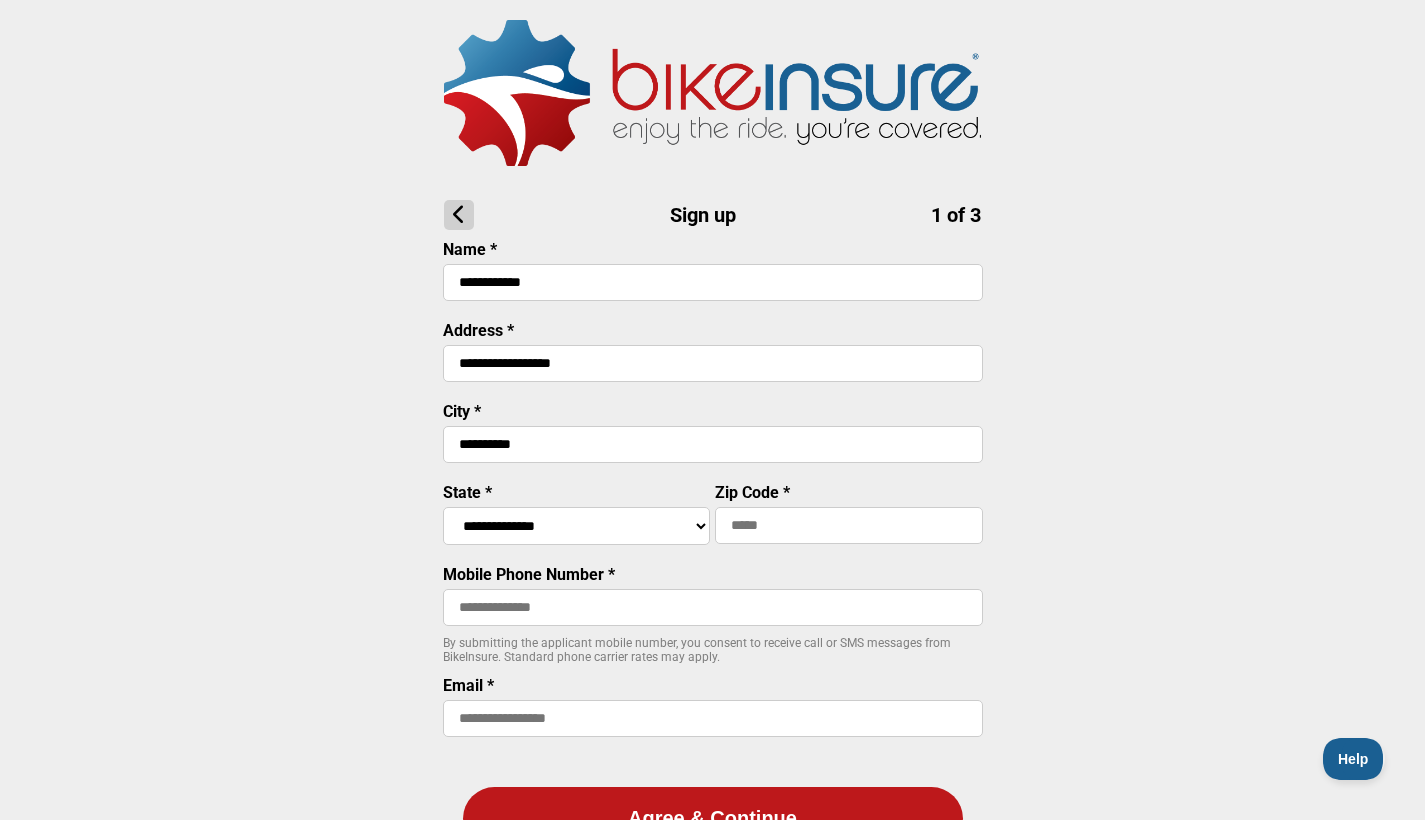 select on "****" 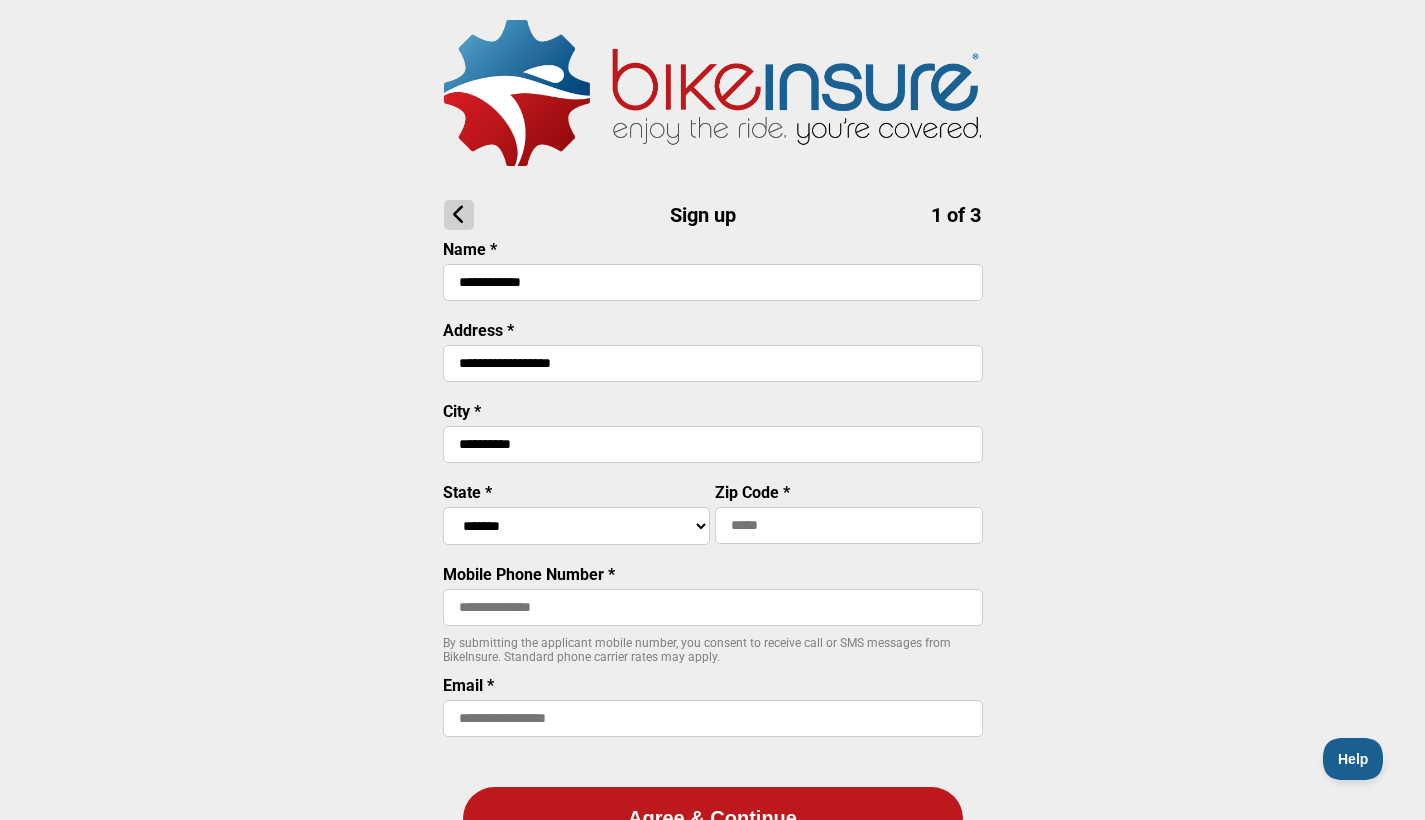 type on "*****" 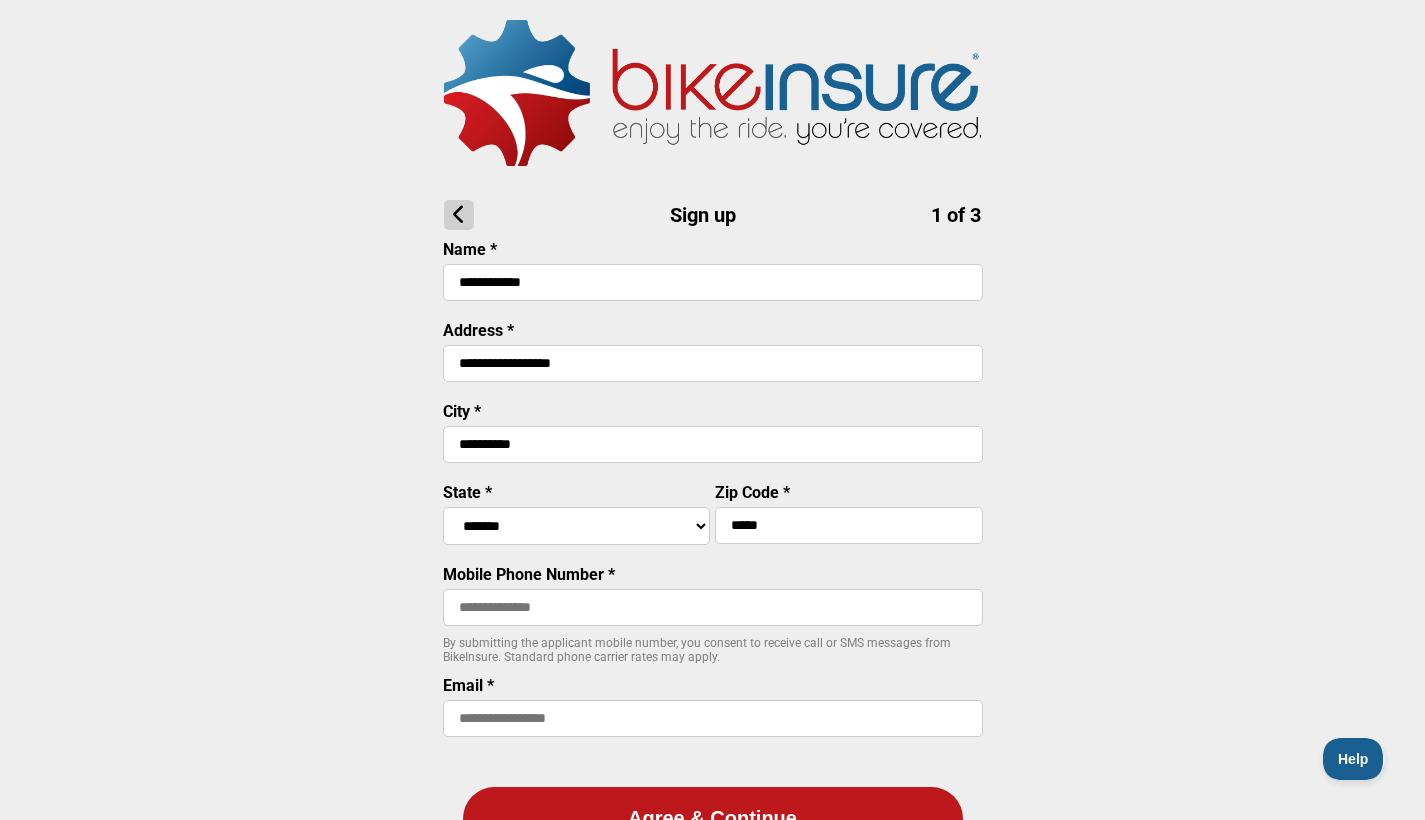 type on "**********" 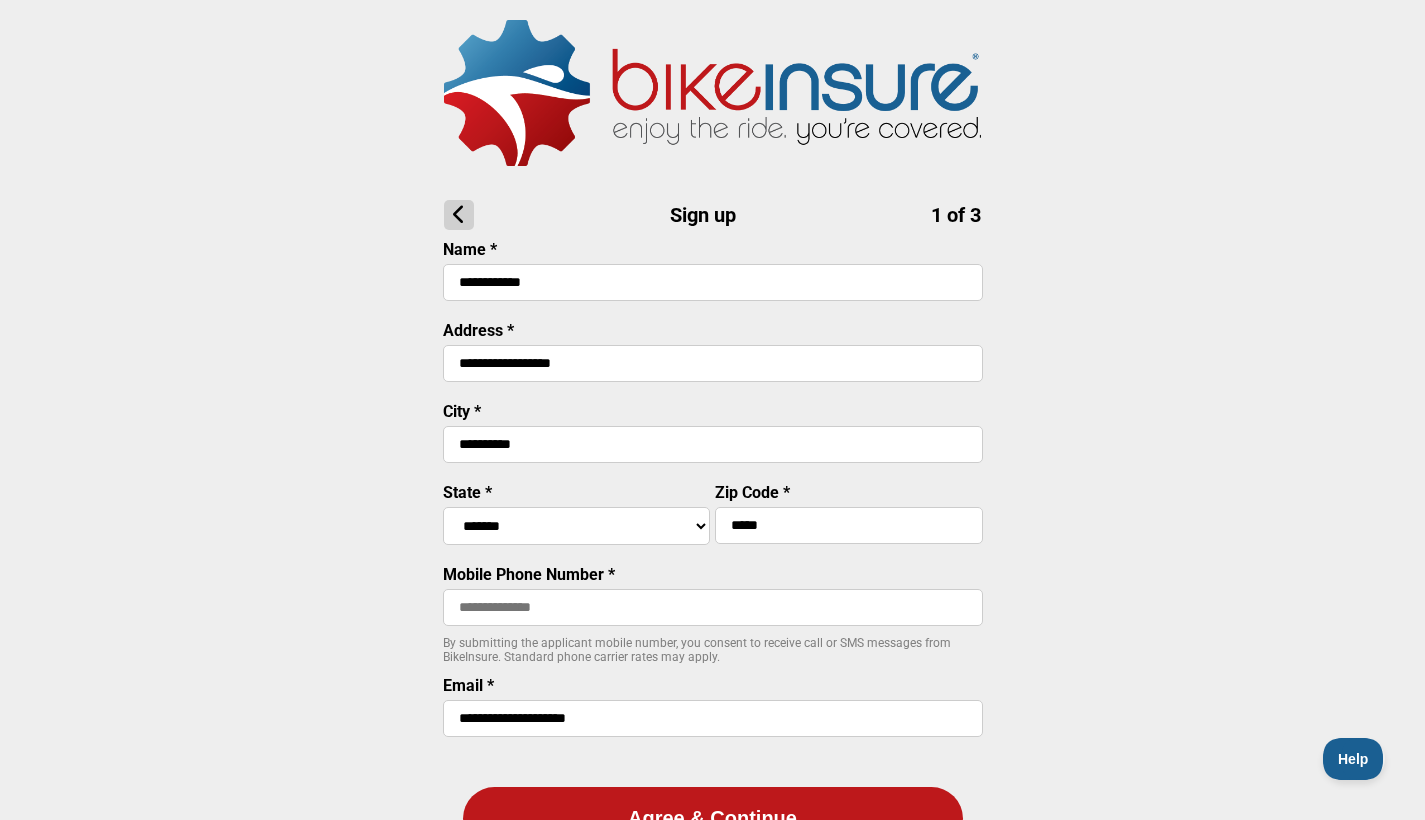 click at bounding box center (713, 607) 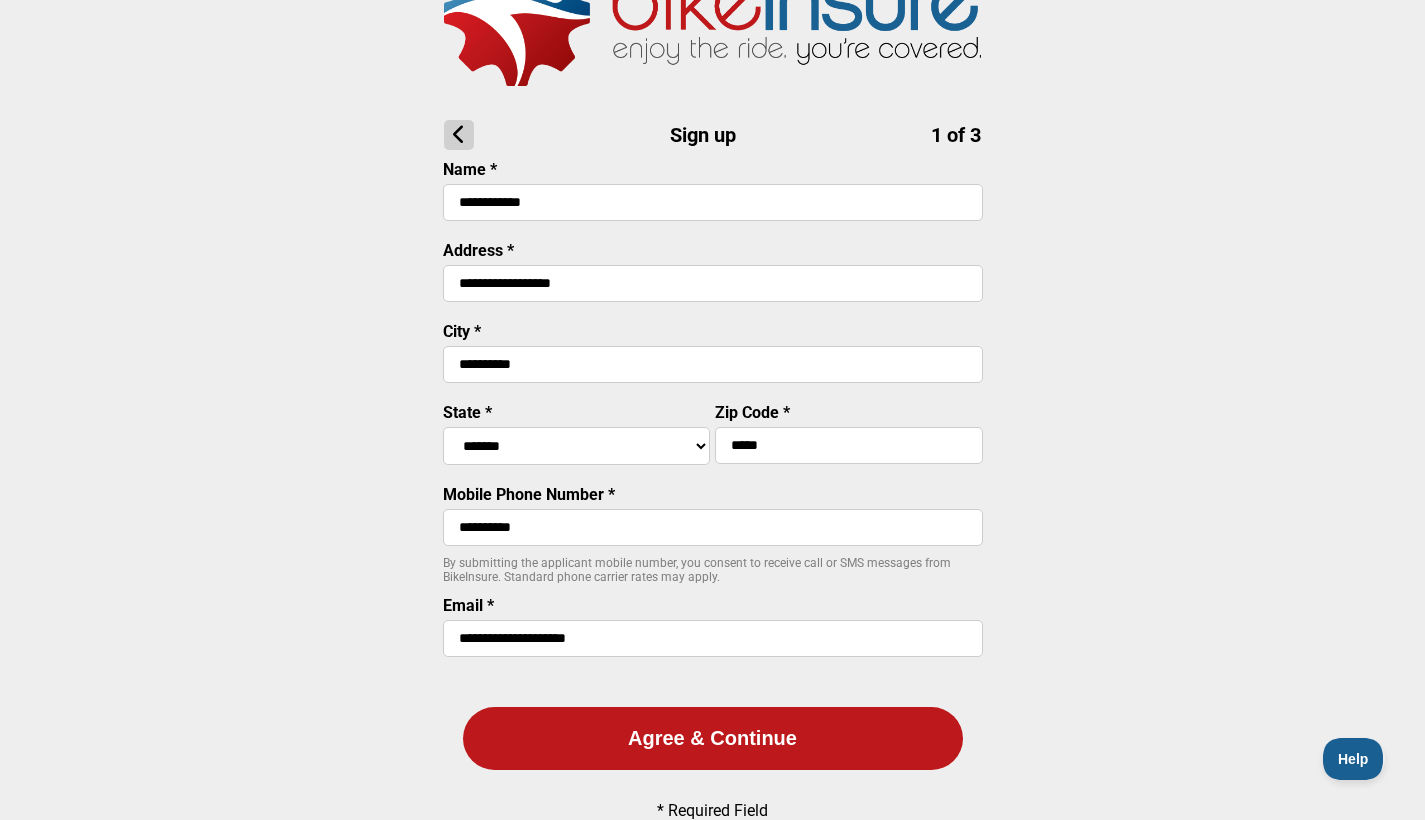 scroll, scrollTop: 183, scrollLeft: 0, axis: vertical 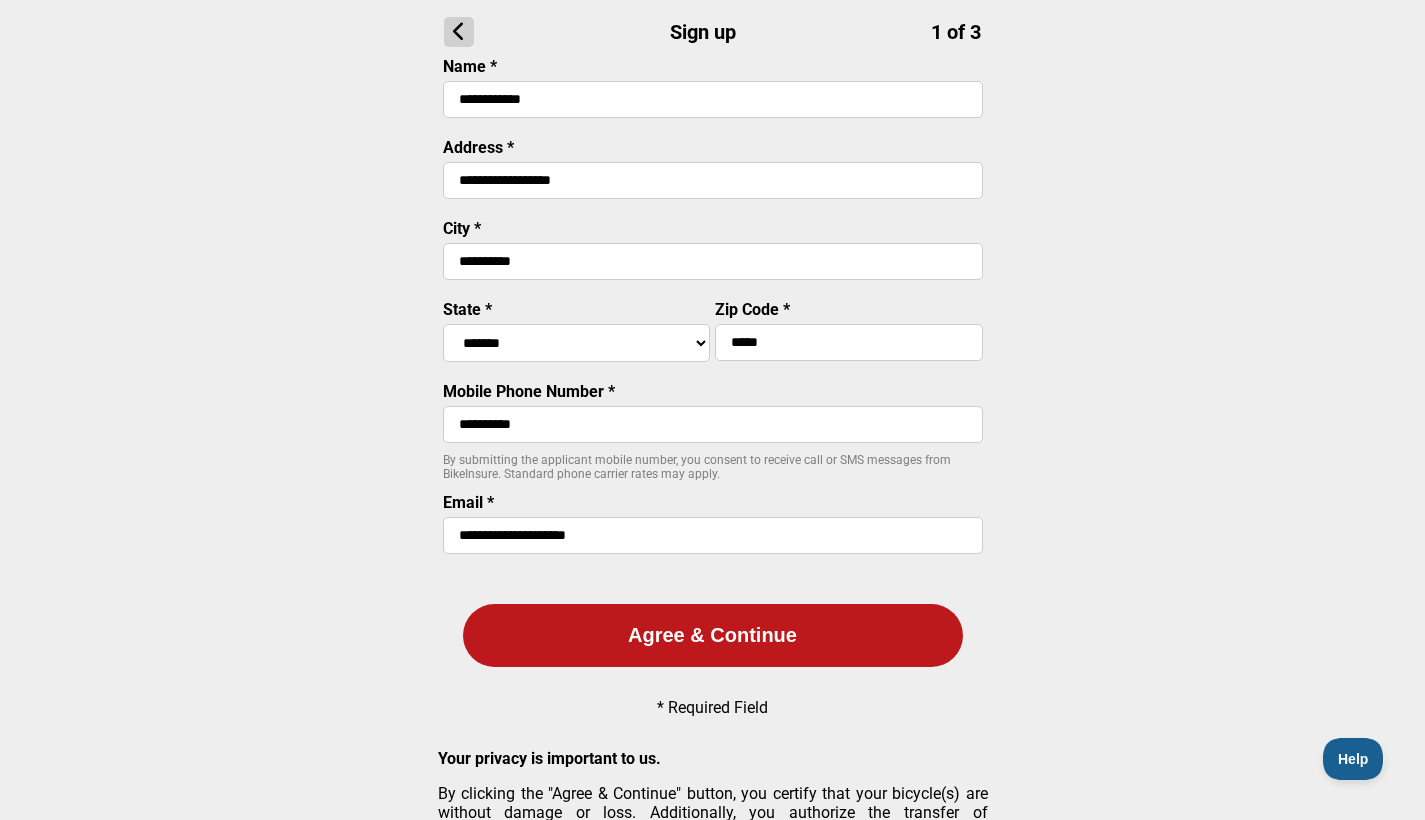 click on "**********" at bounding box center (713, 424) 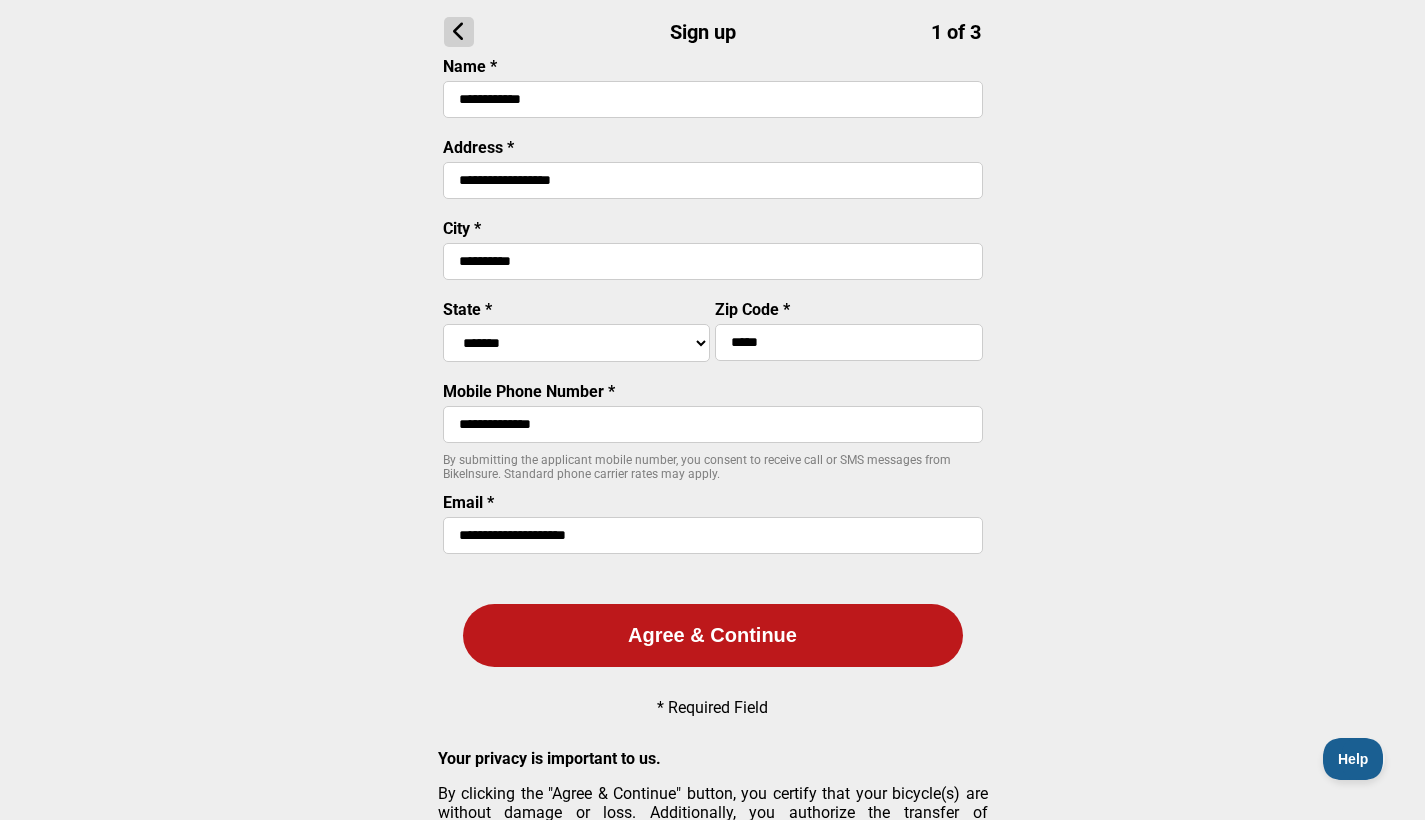 type on "**********" 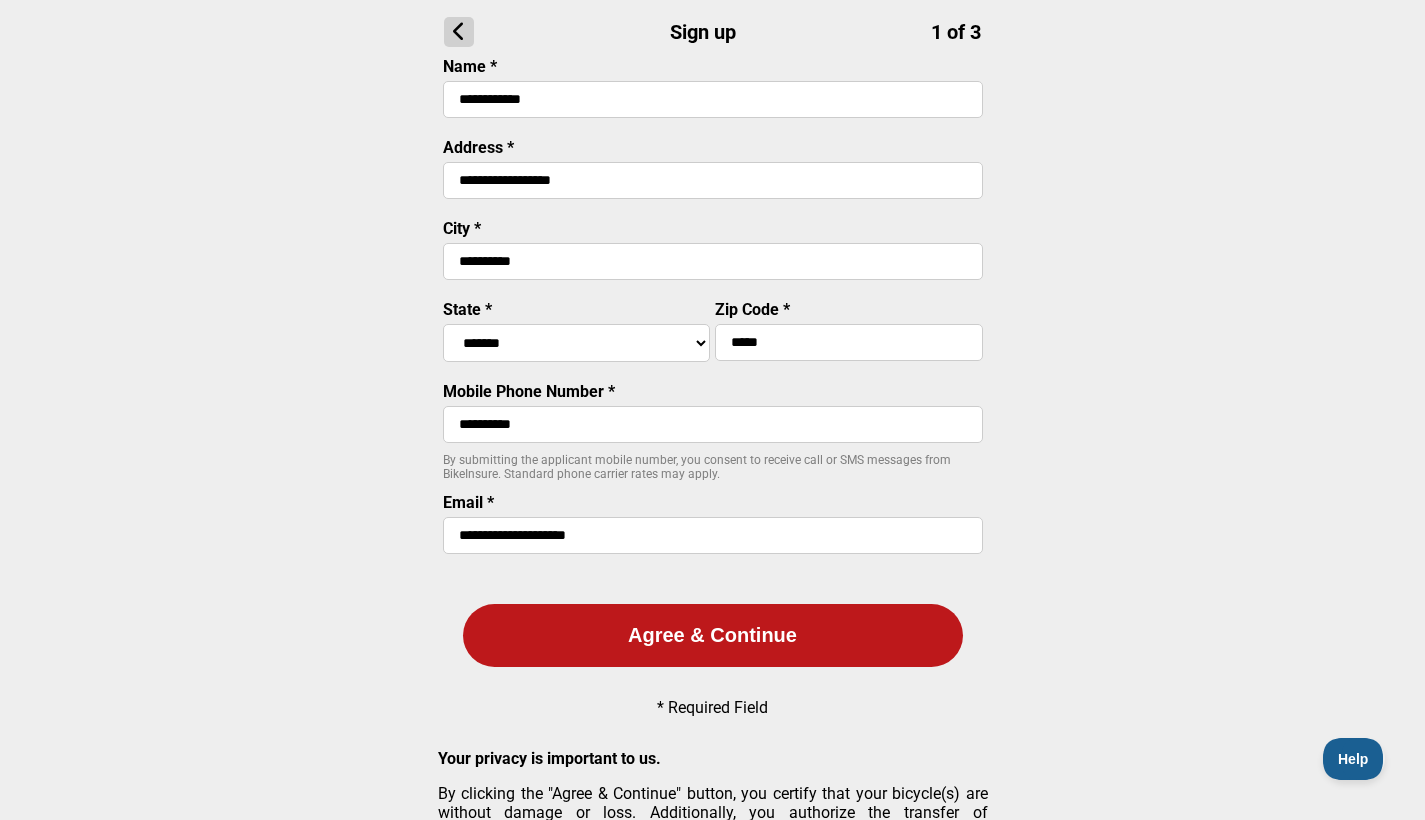 click on "**********" at bounding box center (712, 366) 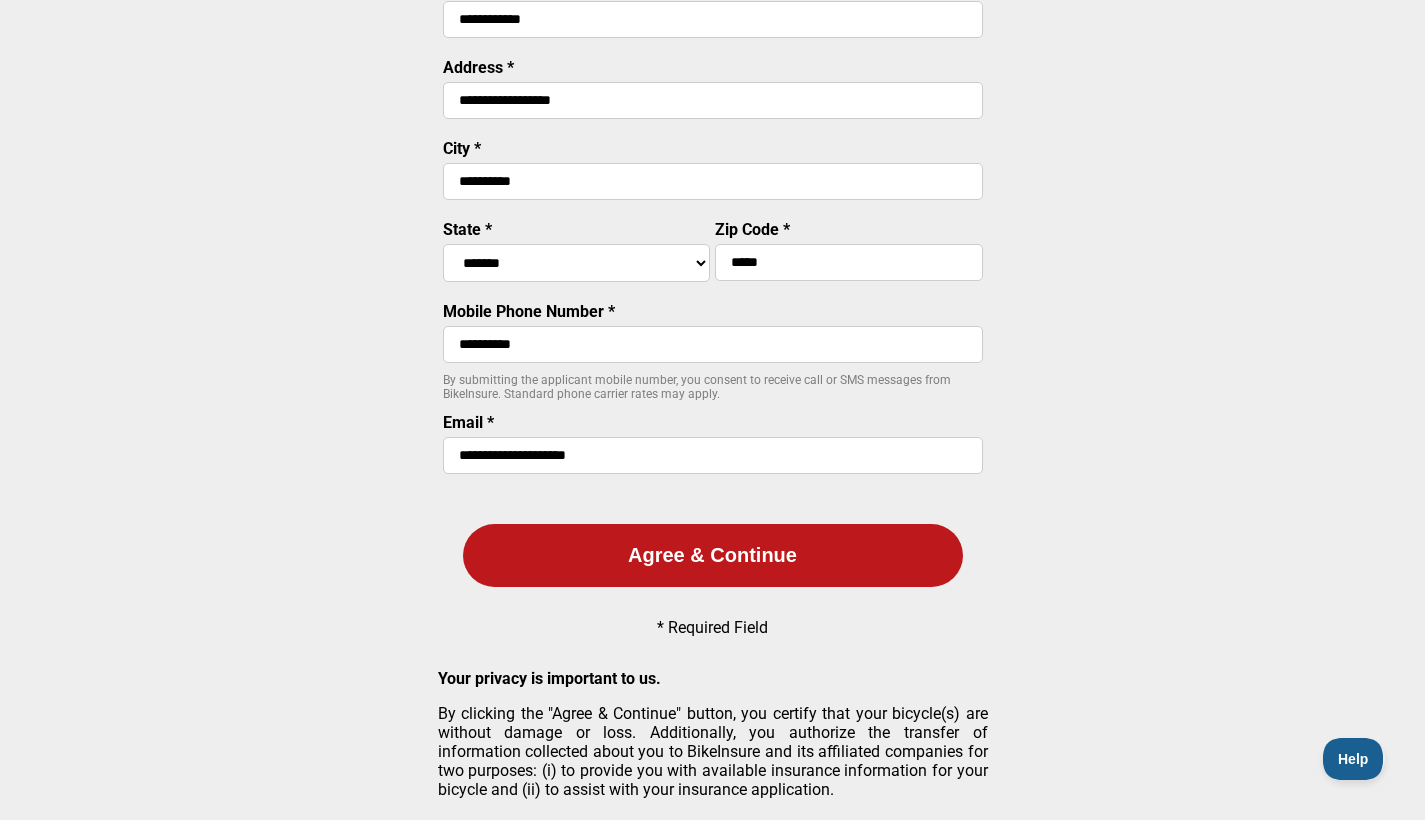 scroll, scrollTop: 283, scrollLeft: 0, axis: vertical 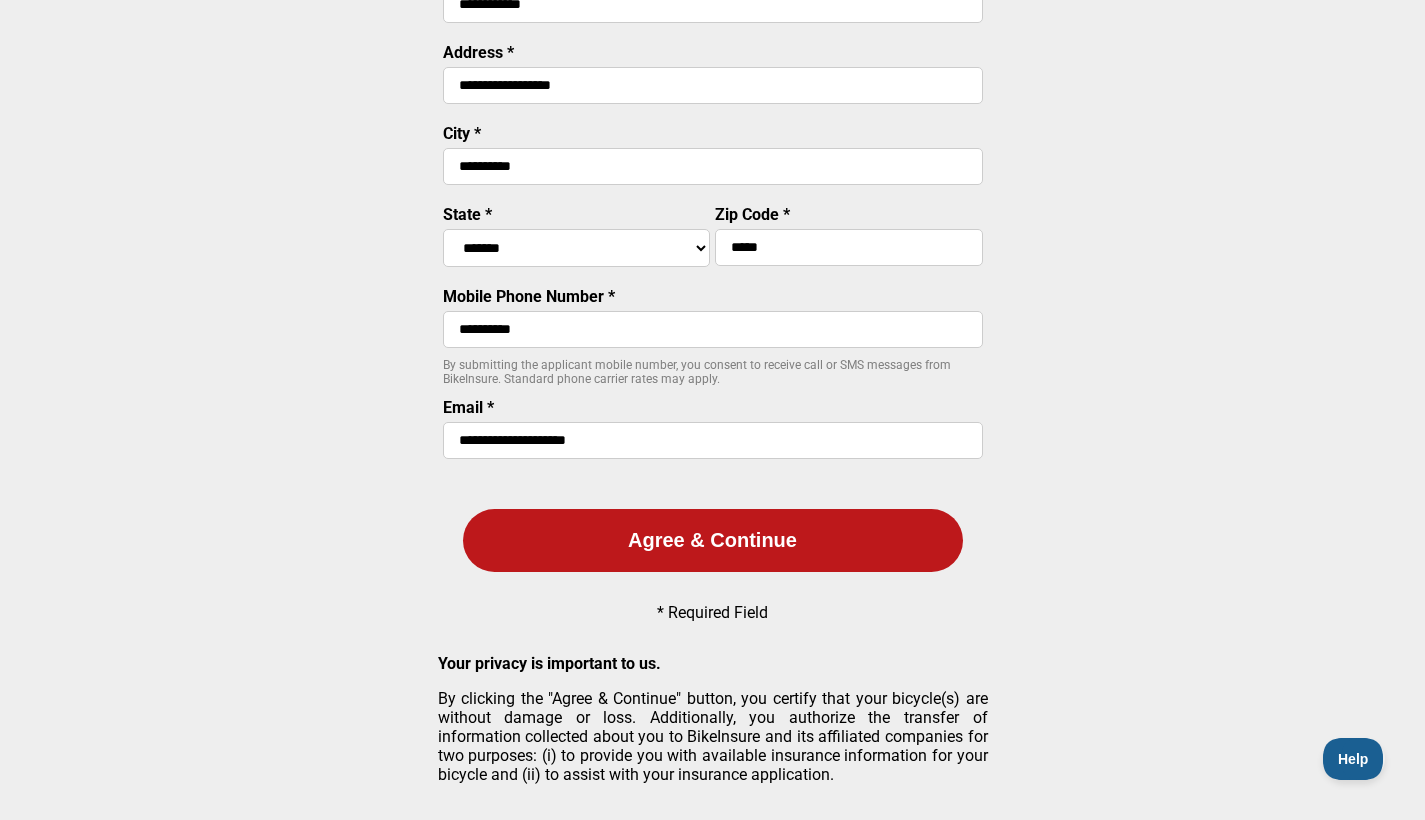 click on "Agree & Continue" at bounding box center [713, 540] 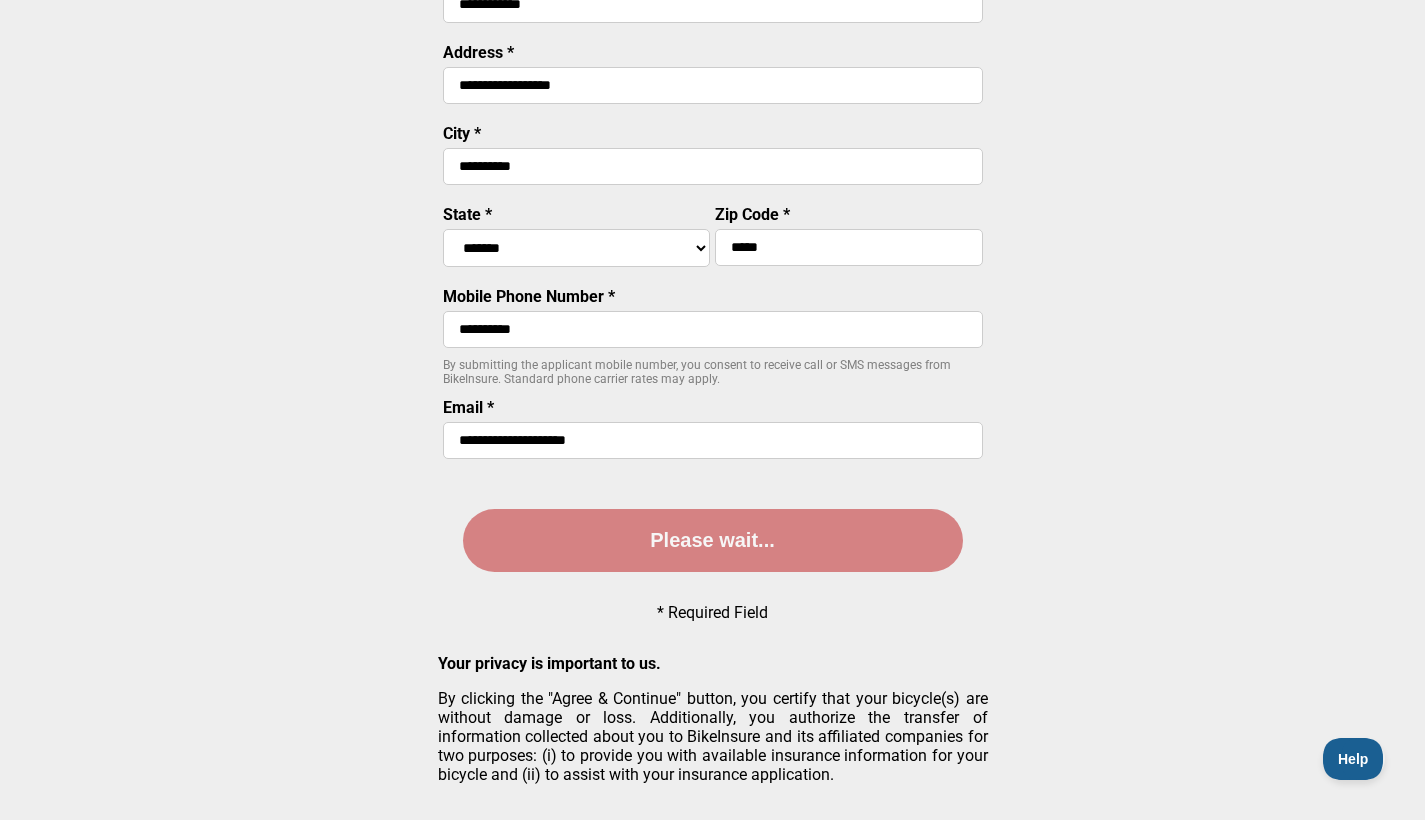 scroll, scrollTop: 0, scrollLeft: 0, axis: both 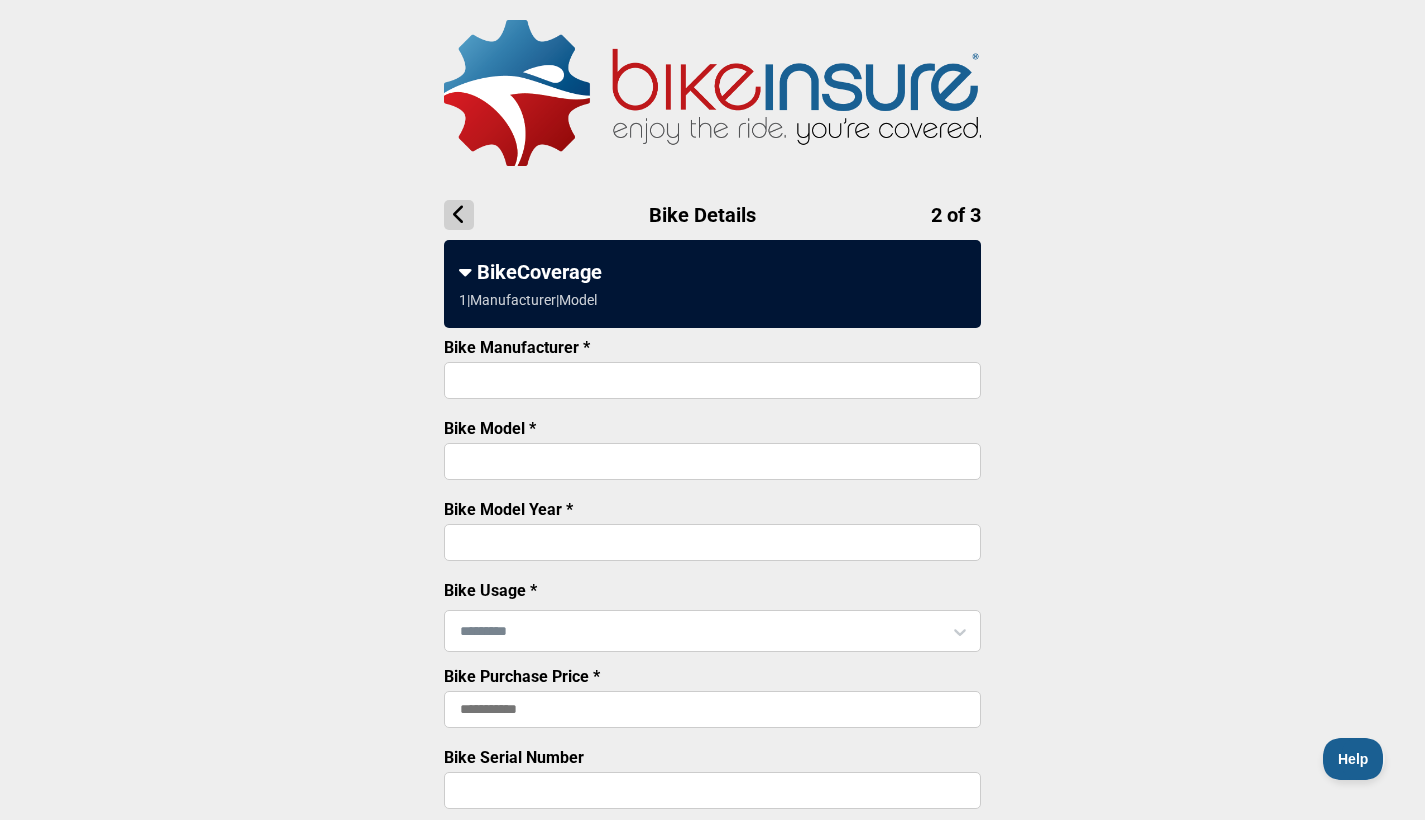 click on "Bike Manufacturer   *" at bounding box center (712, 380) 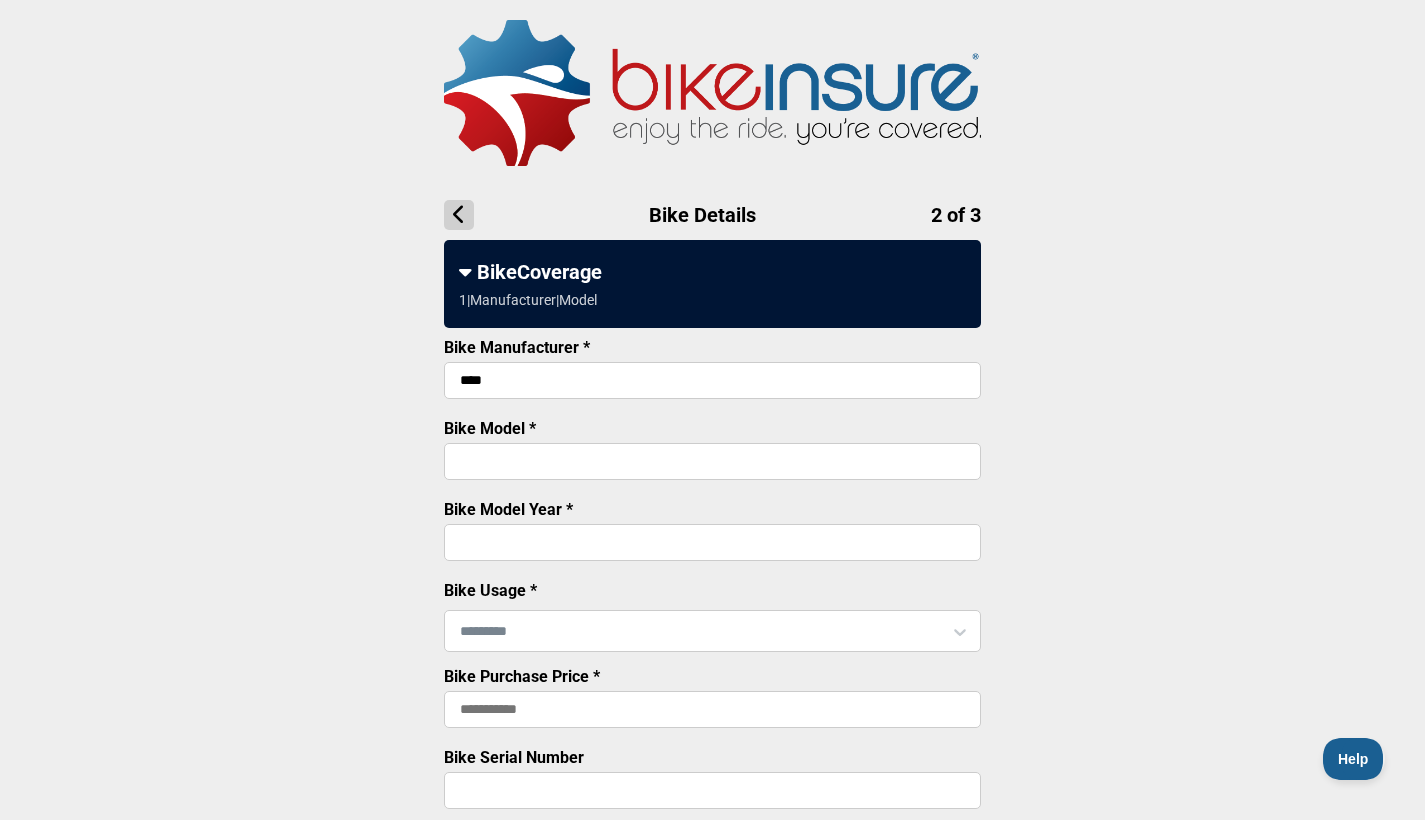 type on "****" 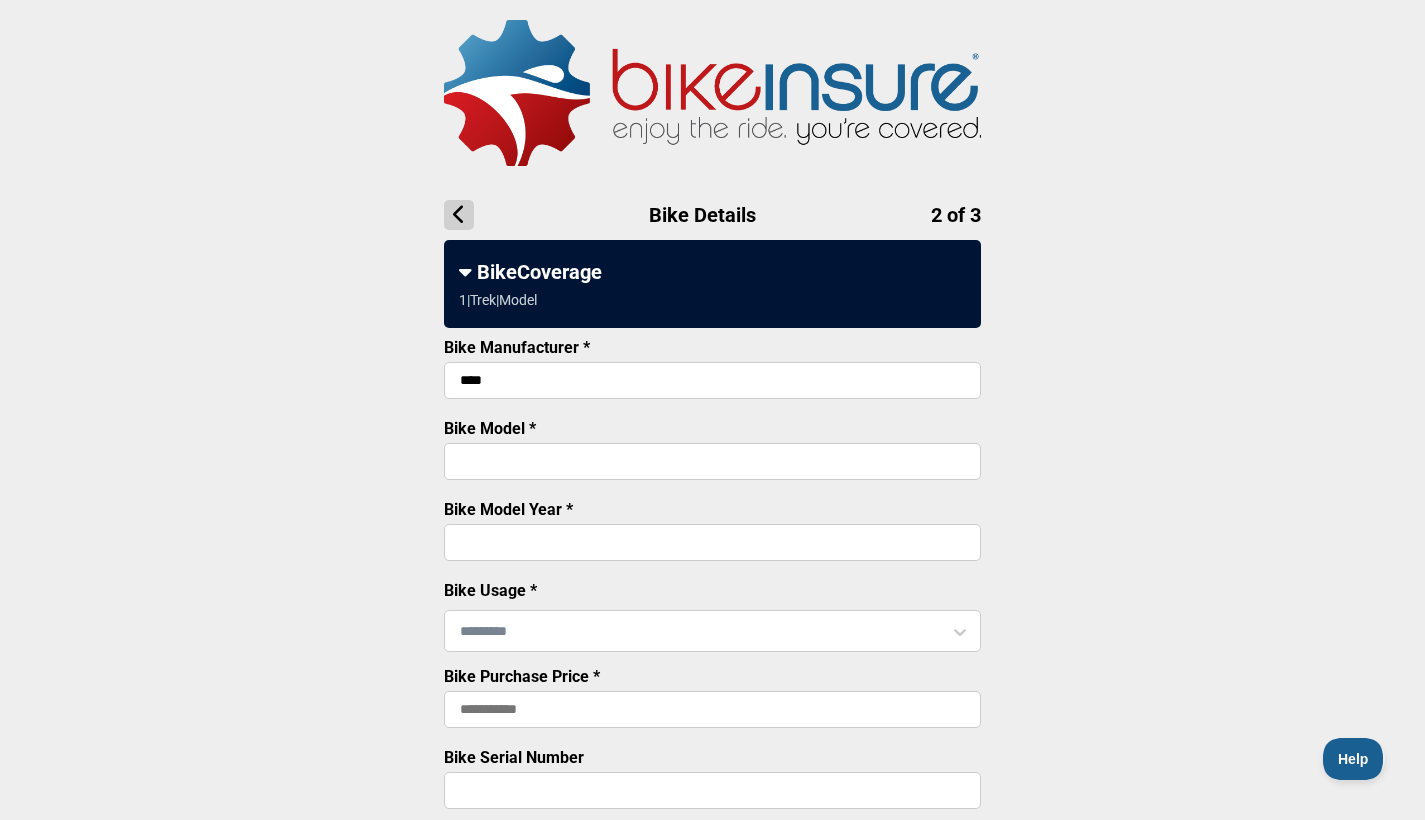 click on "Bike Model   *" at bounding box center [712, 461] 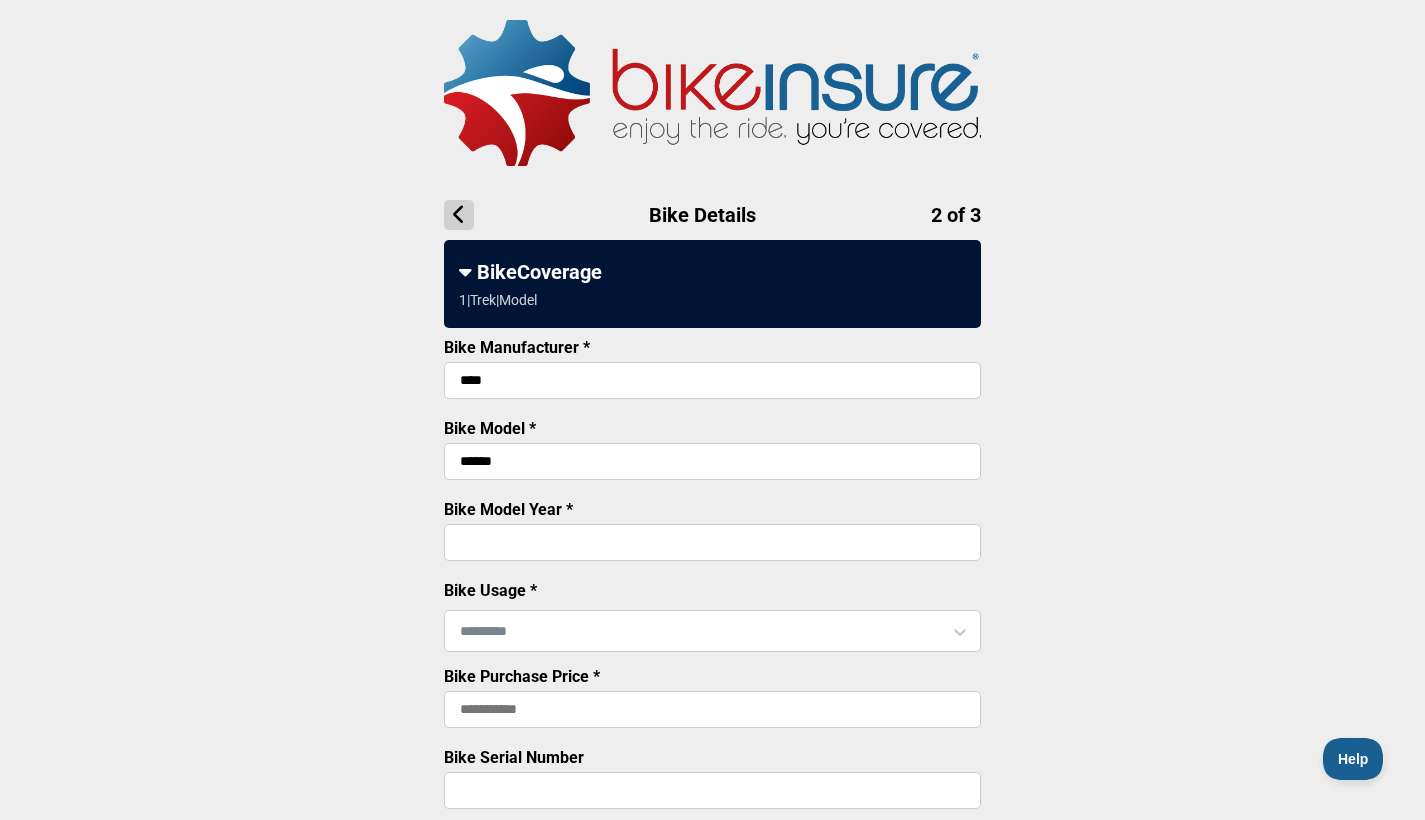 type on "******" 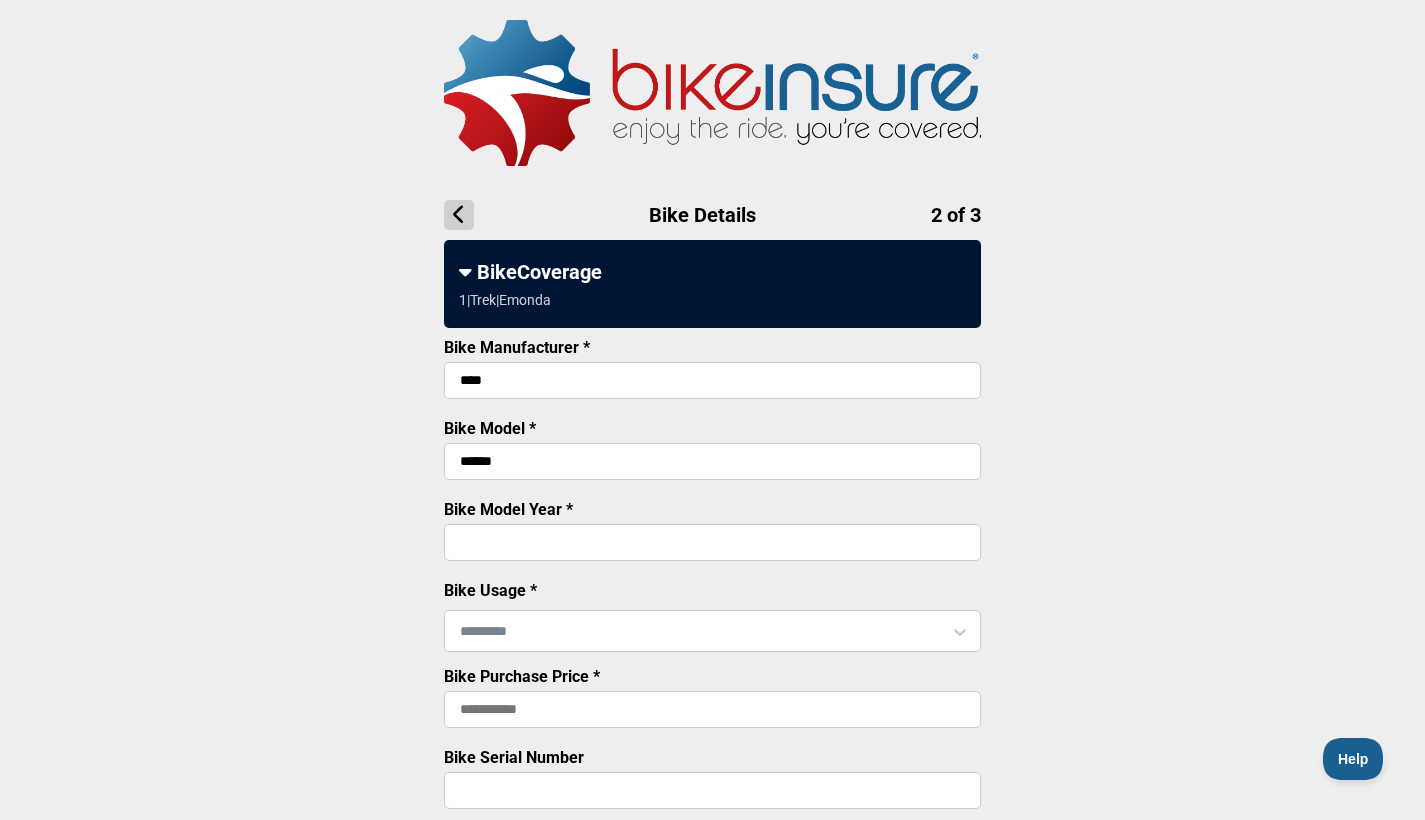 click at bounding box center (712, 631) 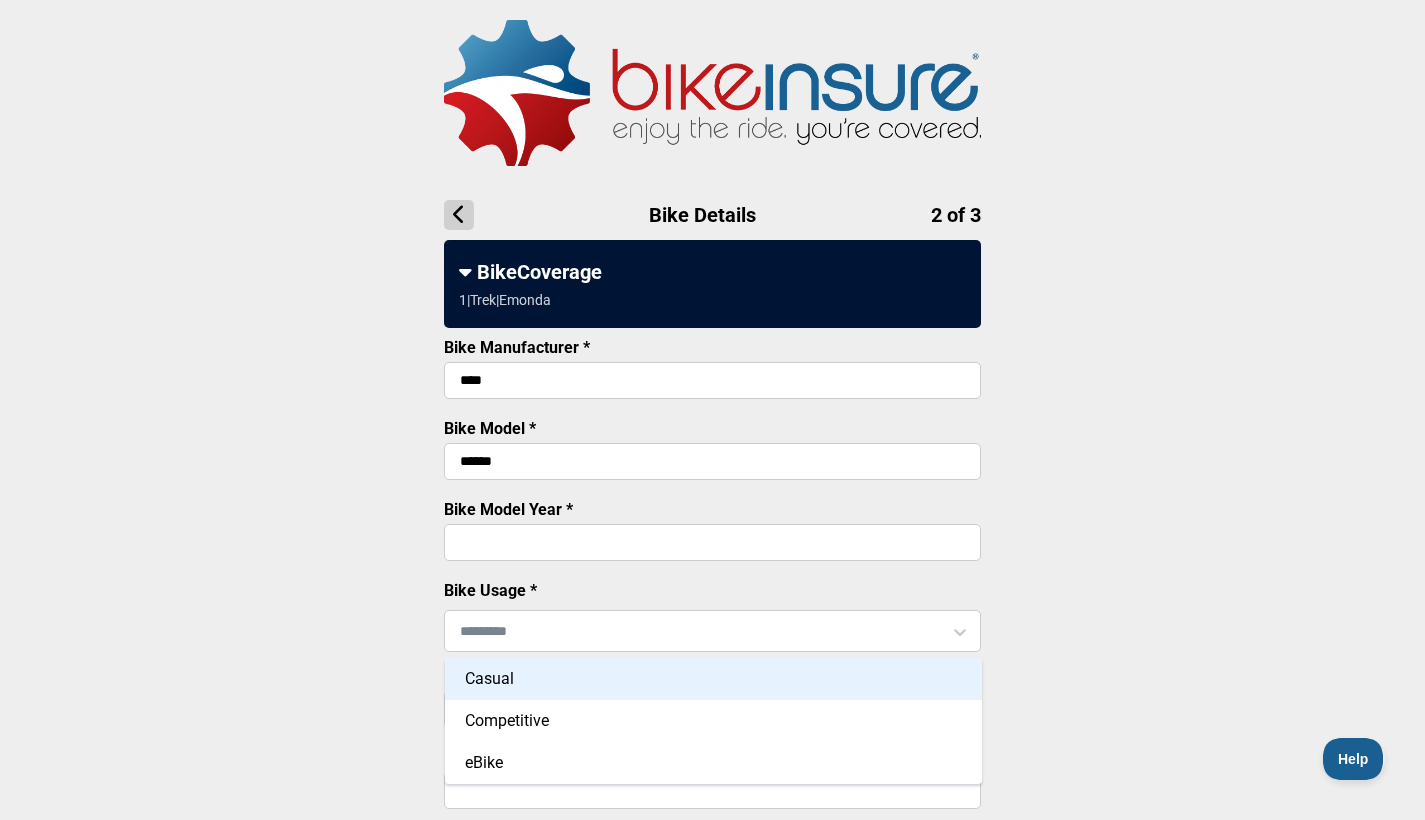 click on "Casual" at bounding box center (713, 679) 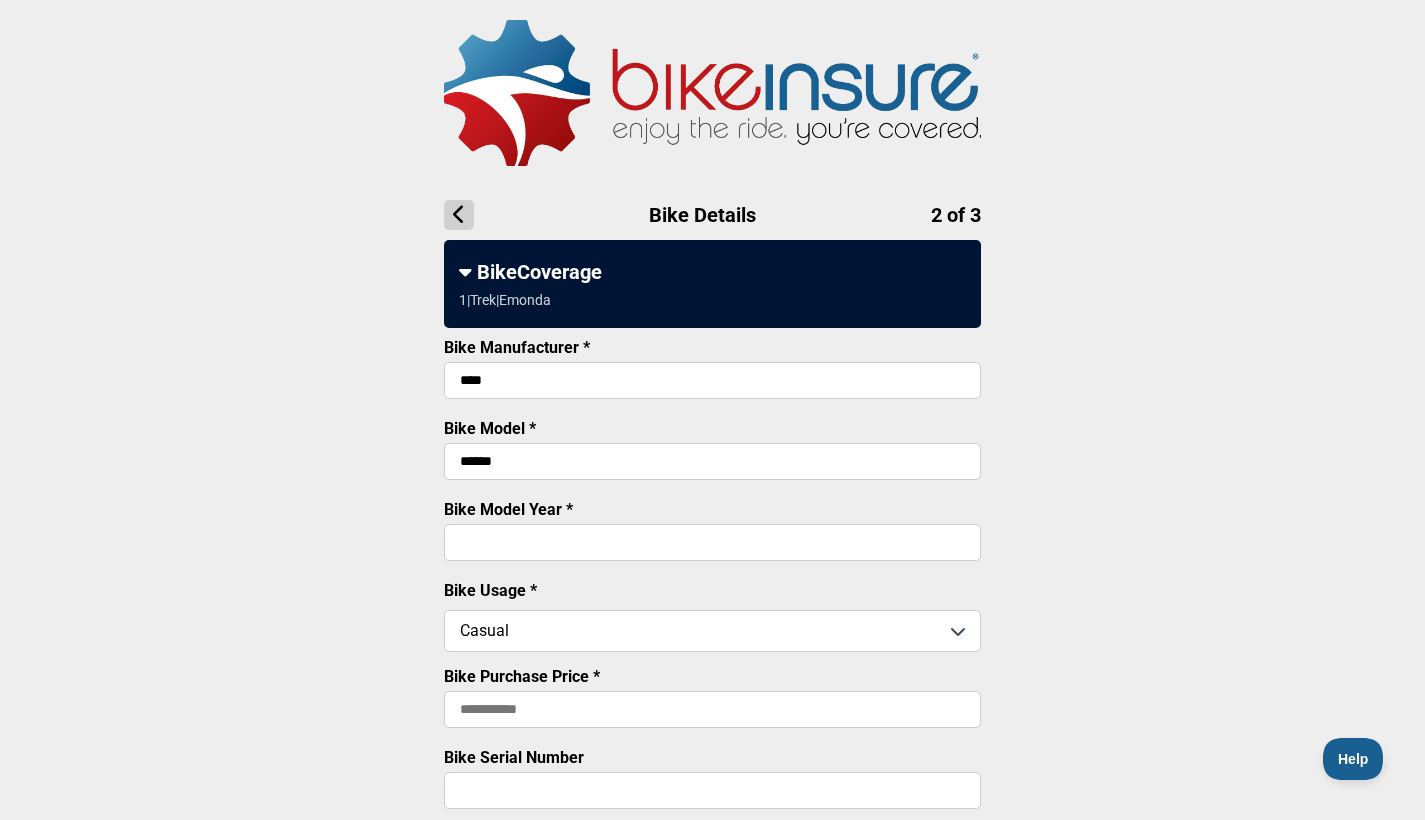 scroll, scrollTop: 94, scrollLeft: 0, axis: vertical 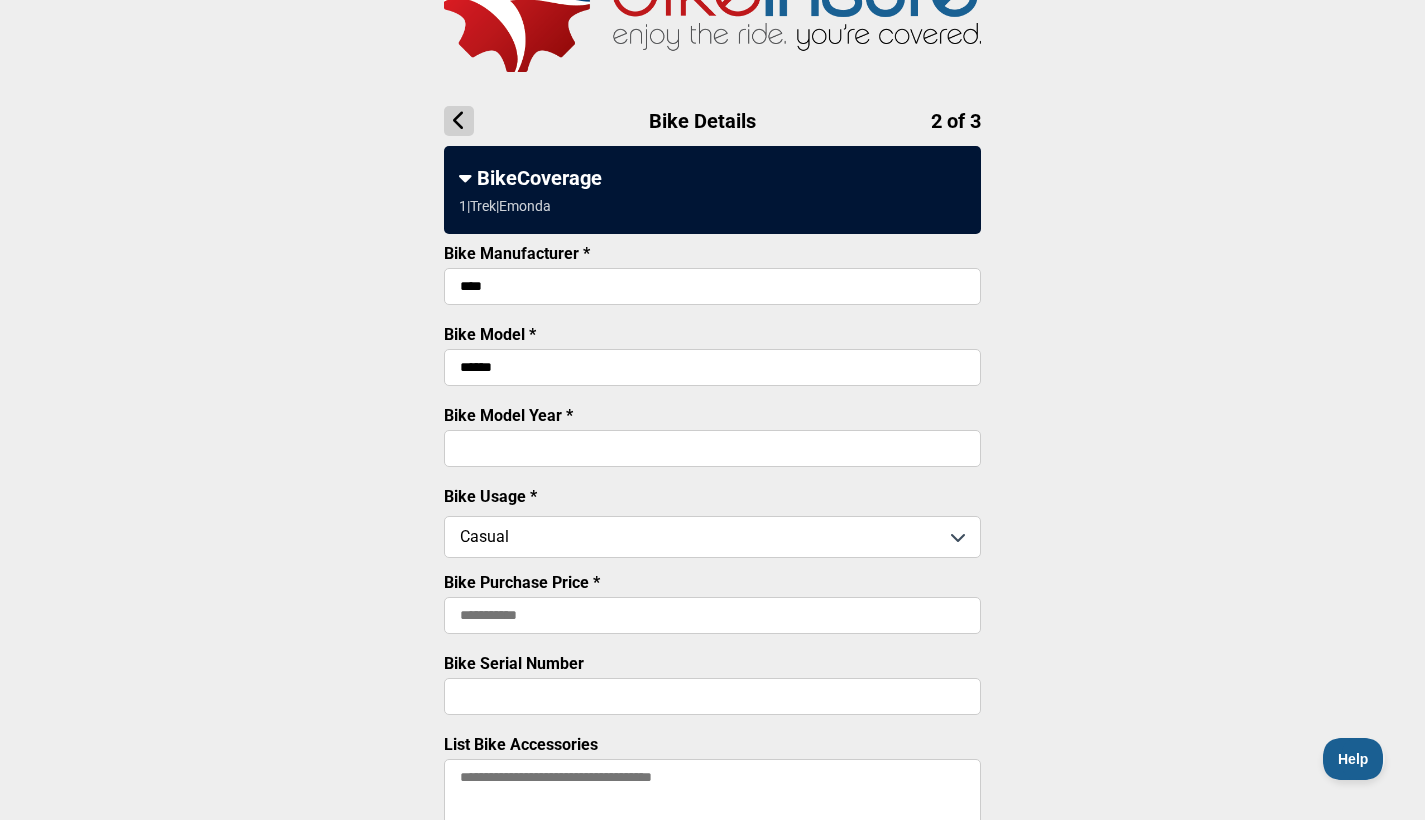 click on "Bike Purchase Price   *" at bounding box center [712, 615] 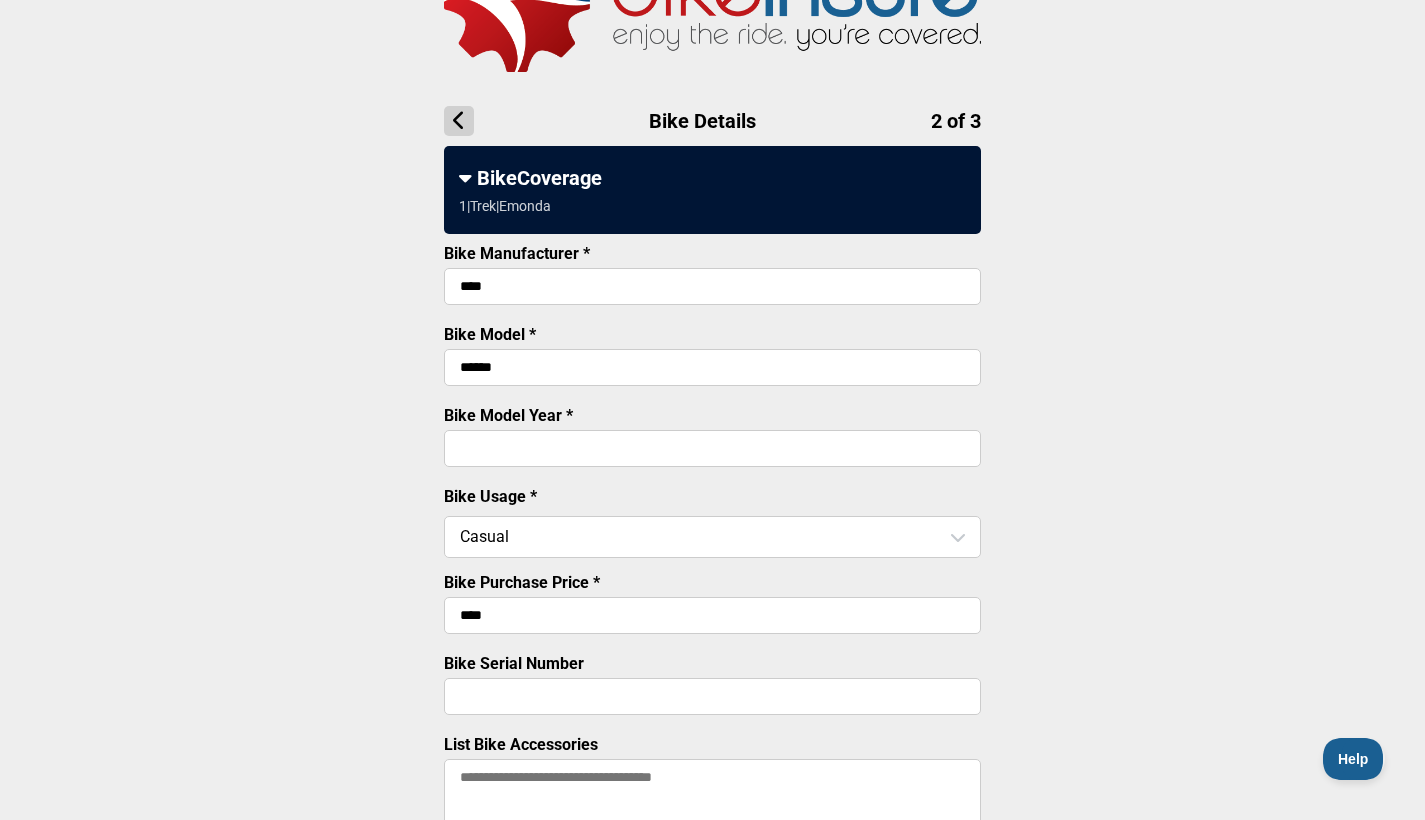 type on "******" 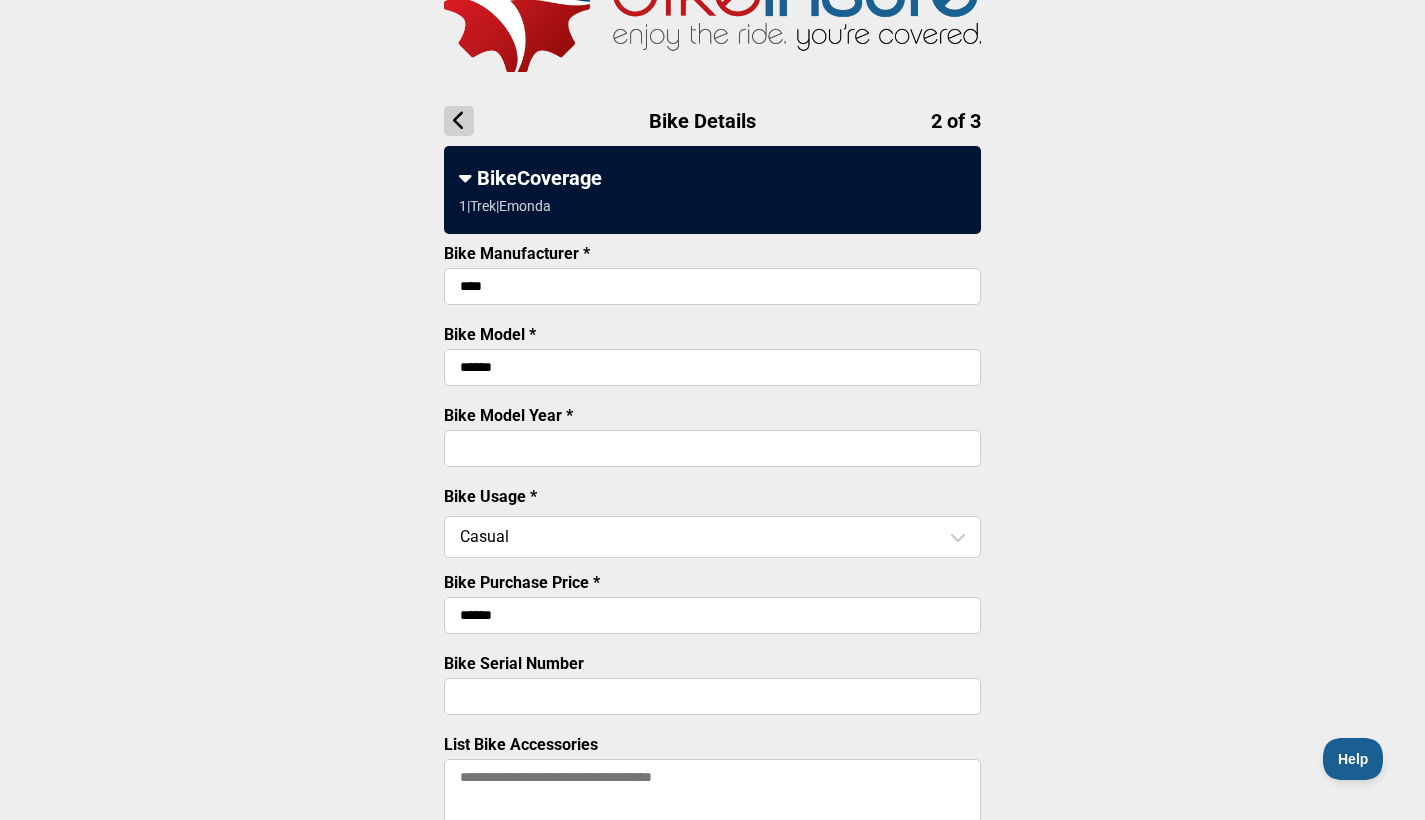 click on "Bike Serial Number" at bounding box center (712, 696) 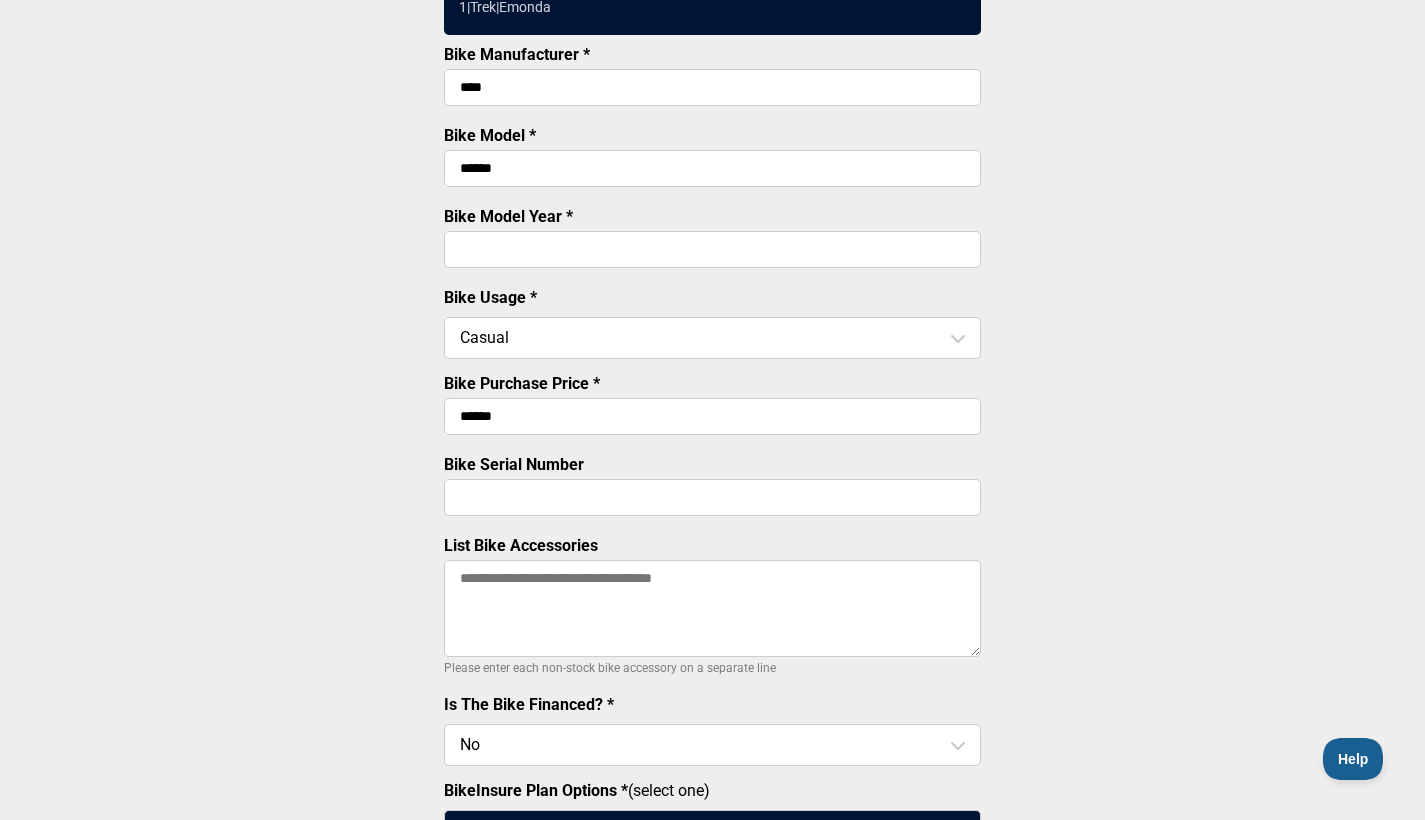 scroll, scrollTop: 497, scrollLeft: 0, axis: vertical 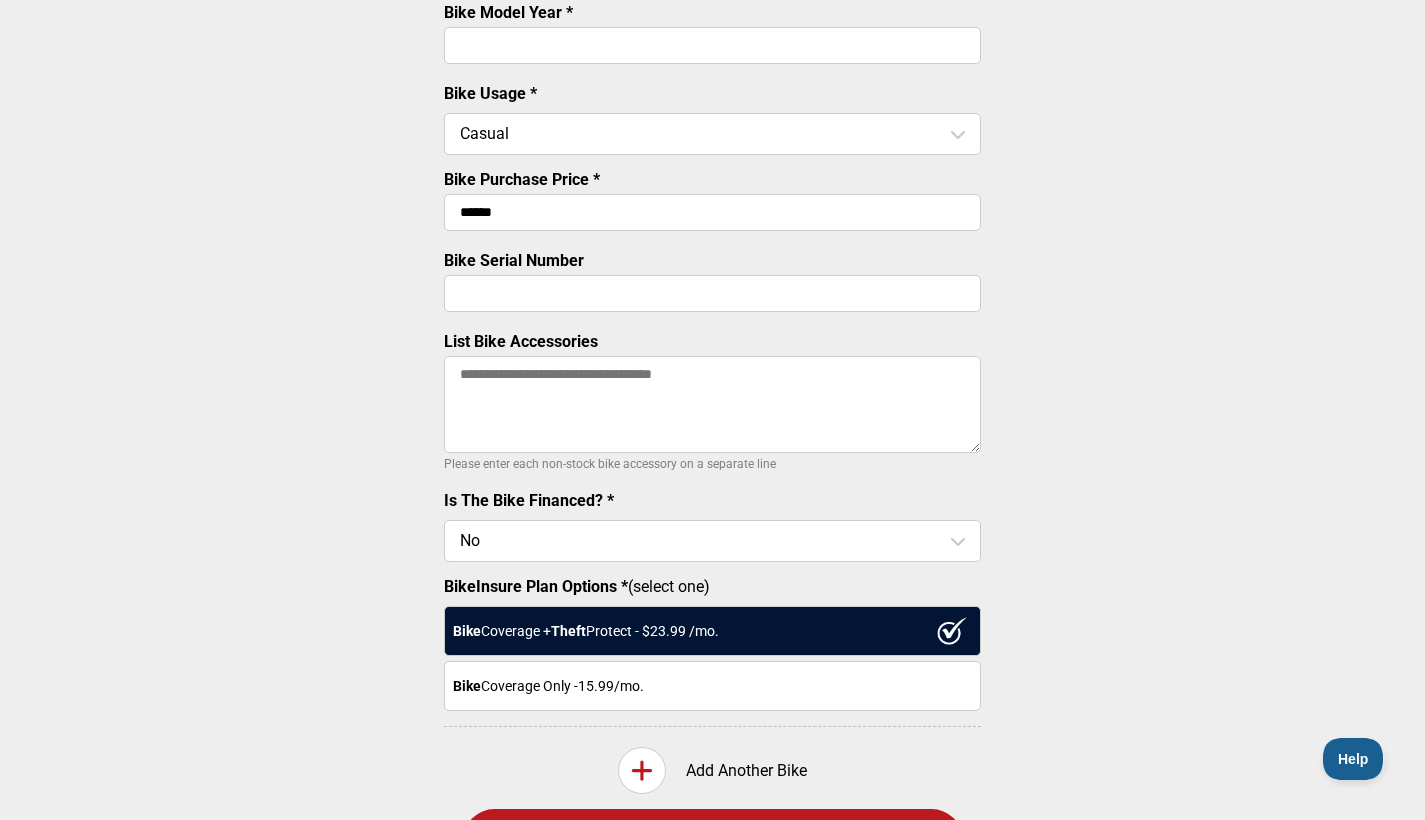 click on "Bike Coverage Only -  15.99 /mo." at bounding box center [712, 686] 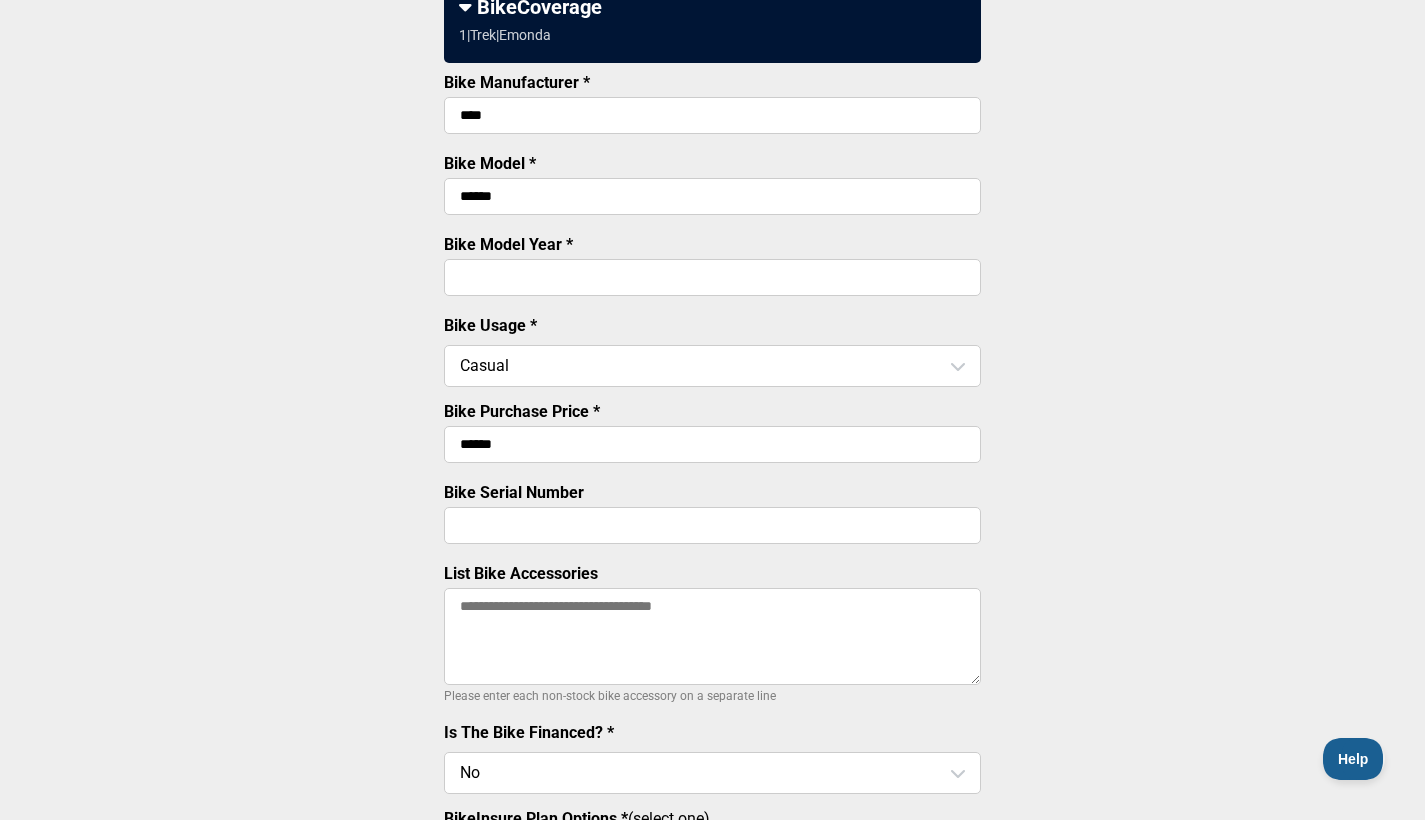 scroll, scrollTop: 233, scrollLeft: 0, axis: vertical 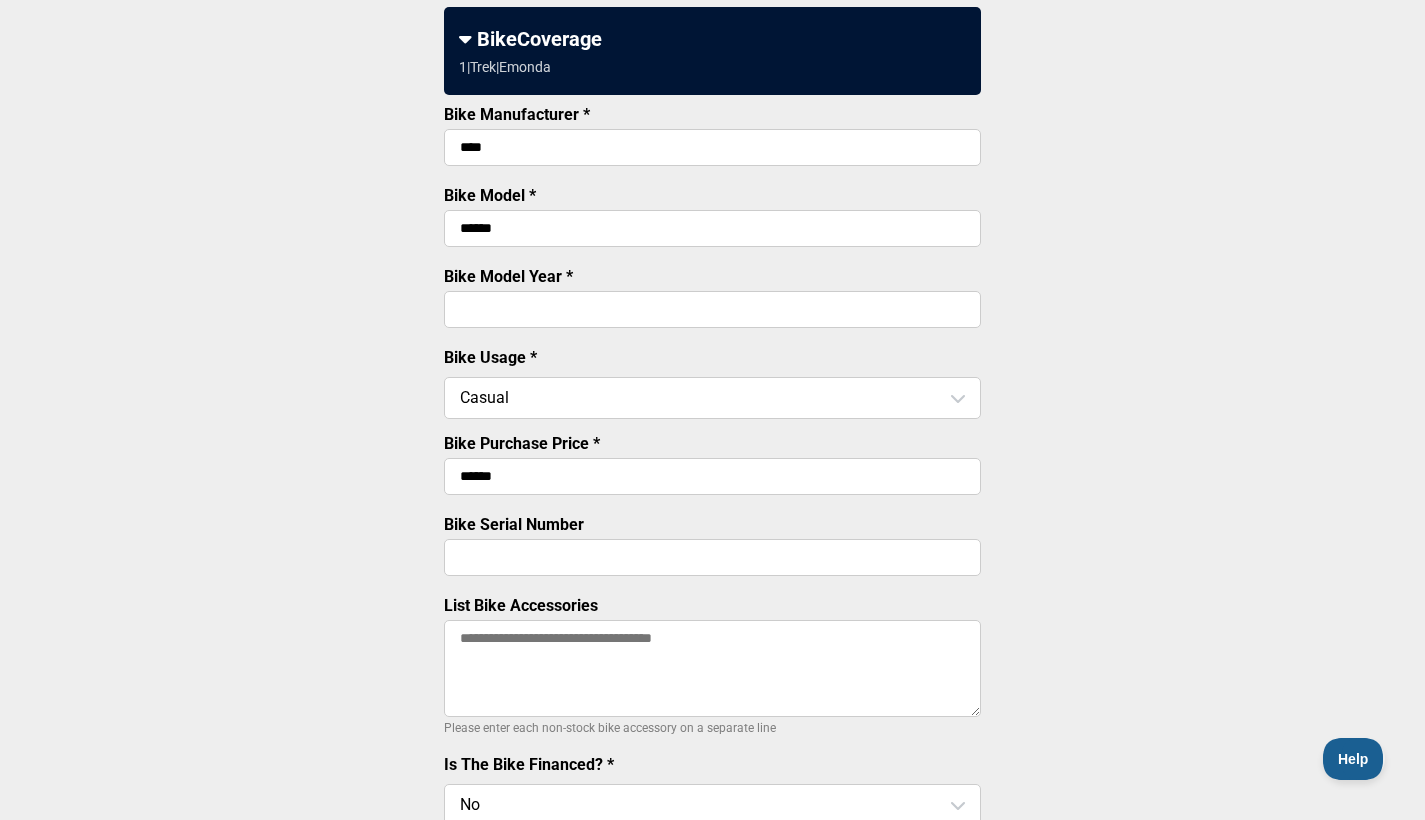 click on "Bike Model Year   *" at bounding box center (712, 309) 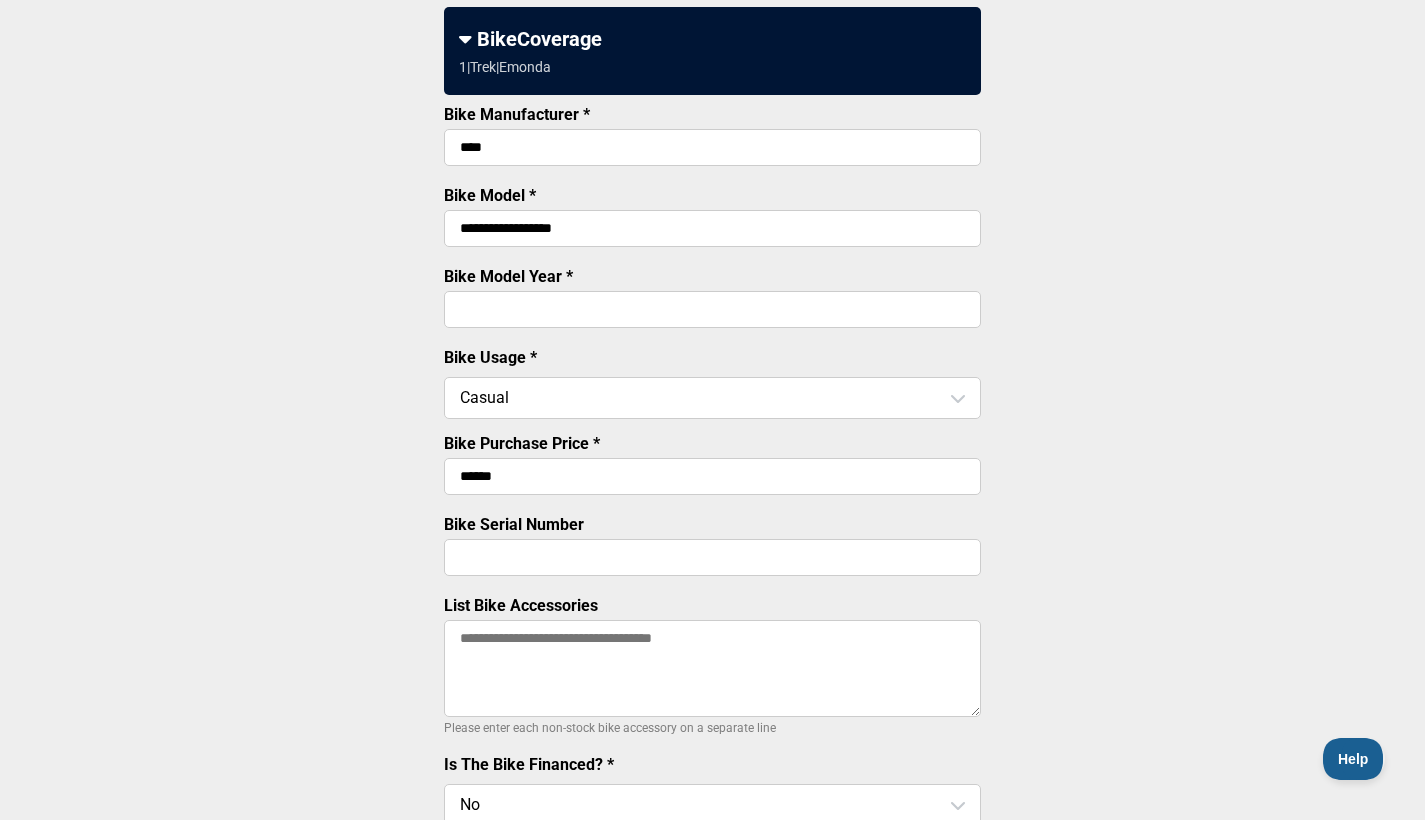 click on "**********" at bounding box center (712, 228) 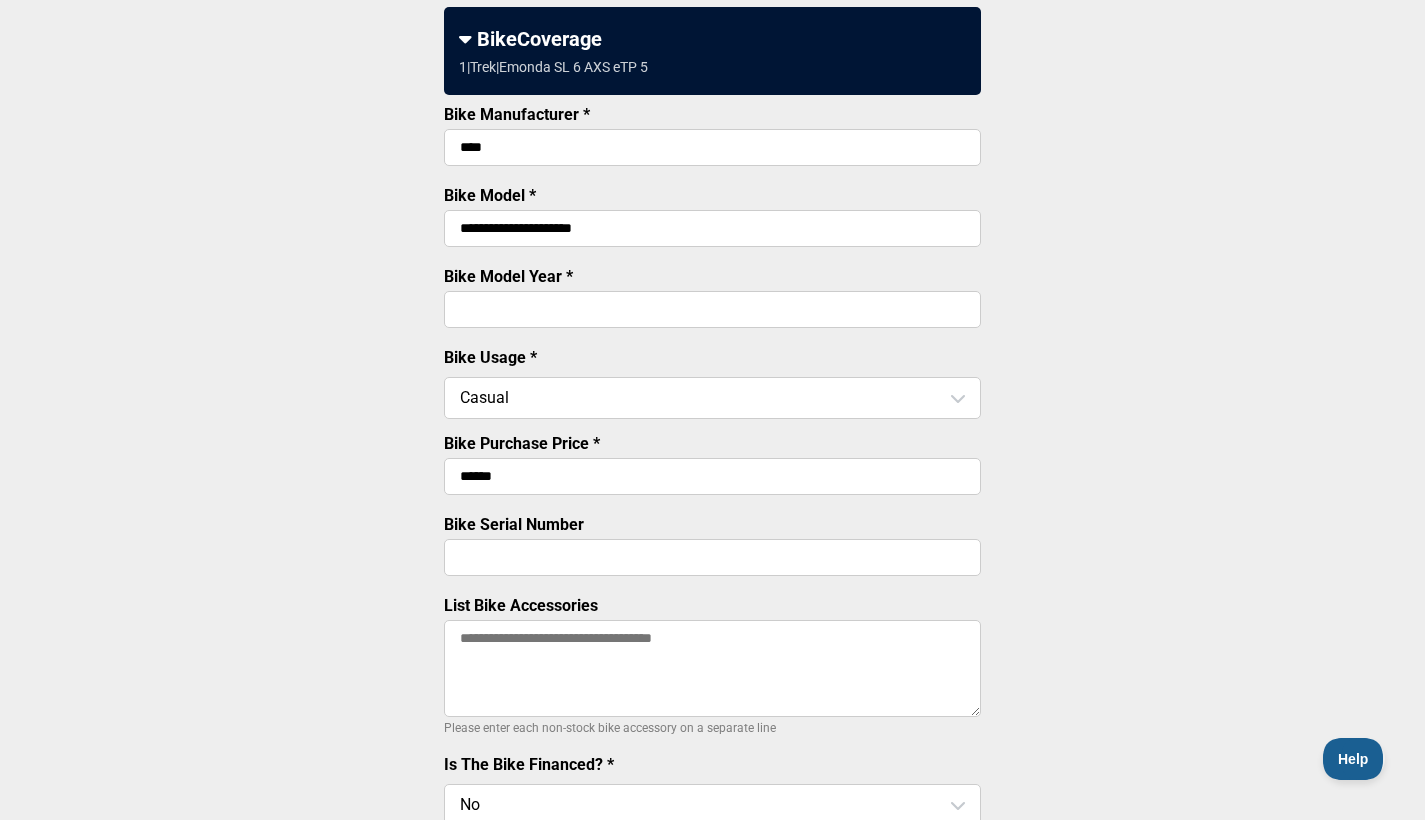 click on "Bike Model Year   *" at bounding box center (712, 309) 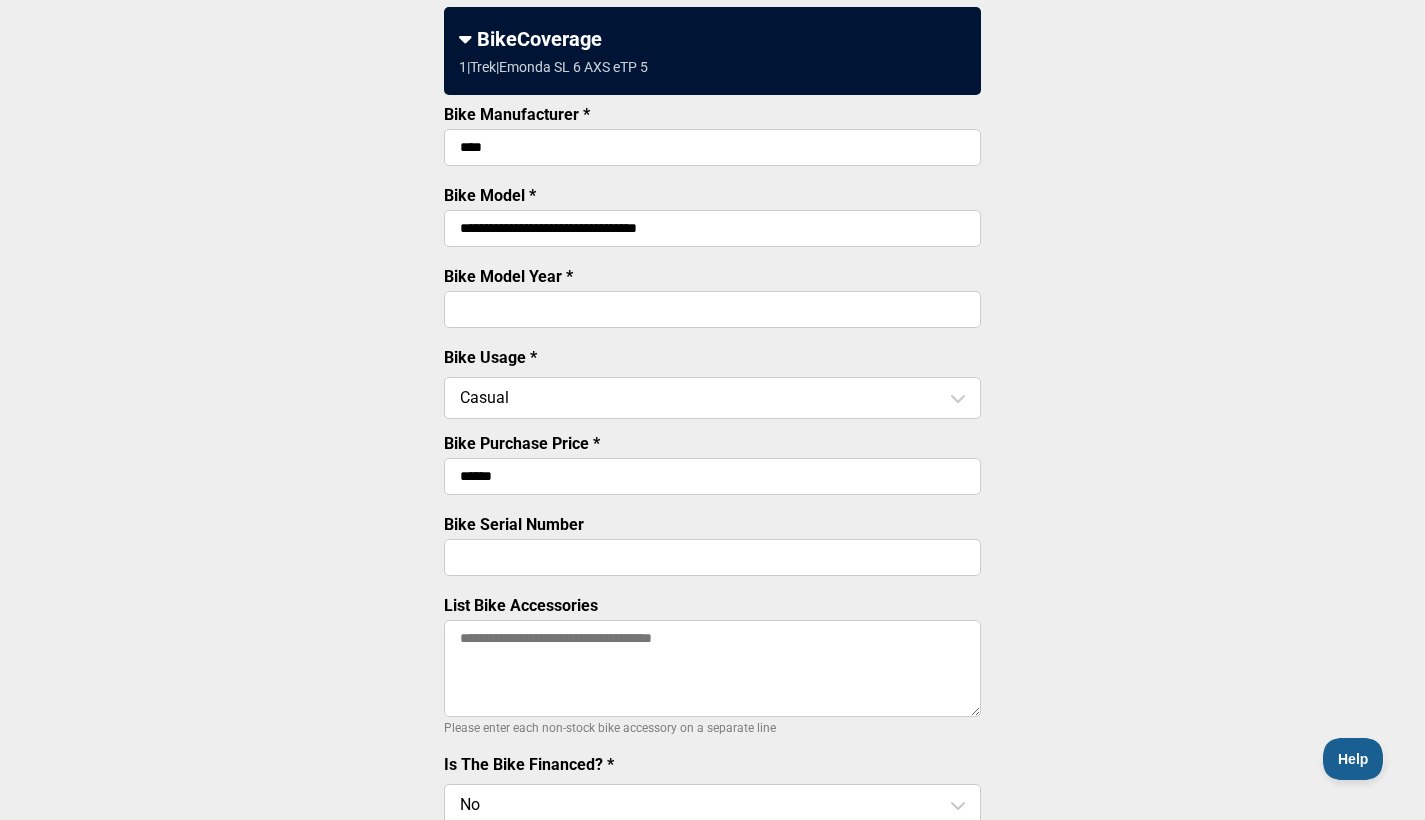type on "**********" 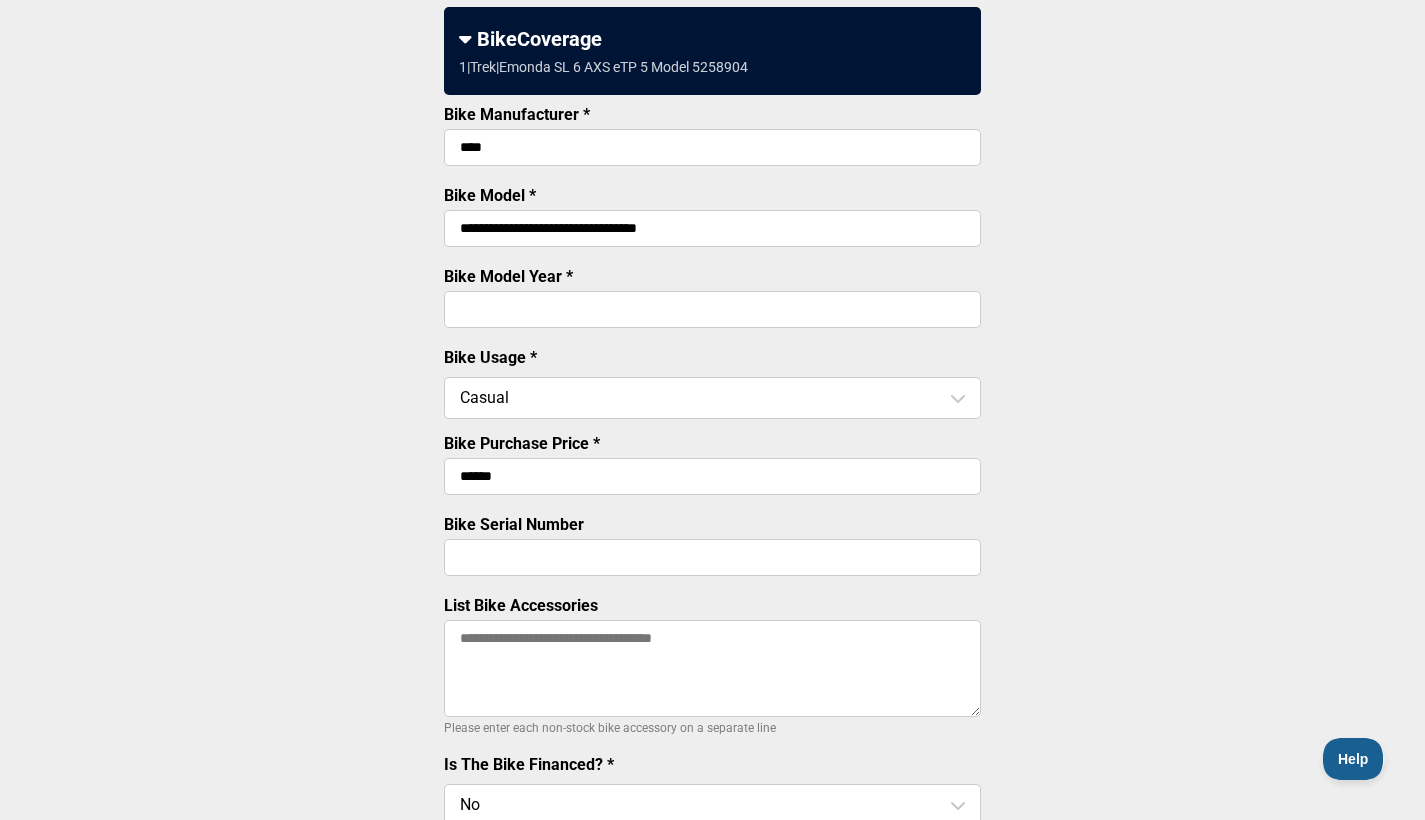 type on "****" 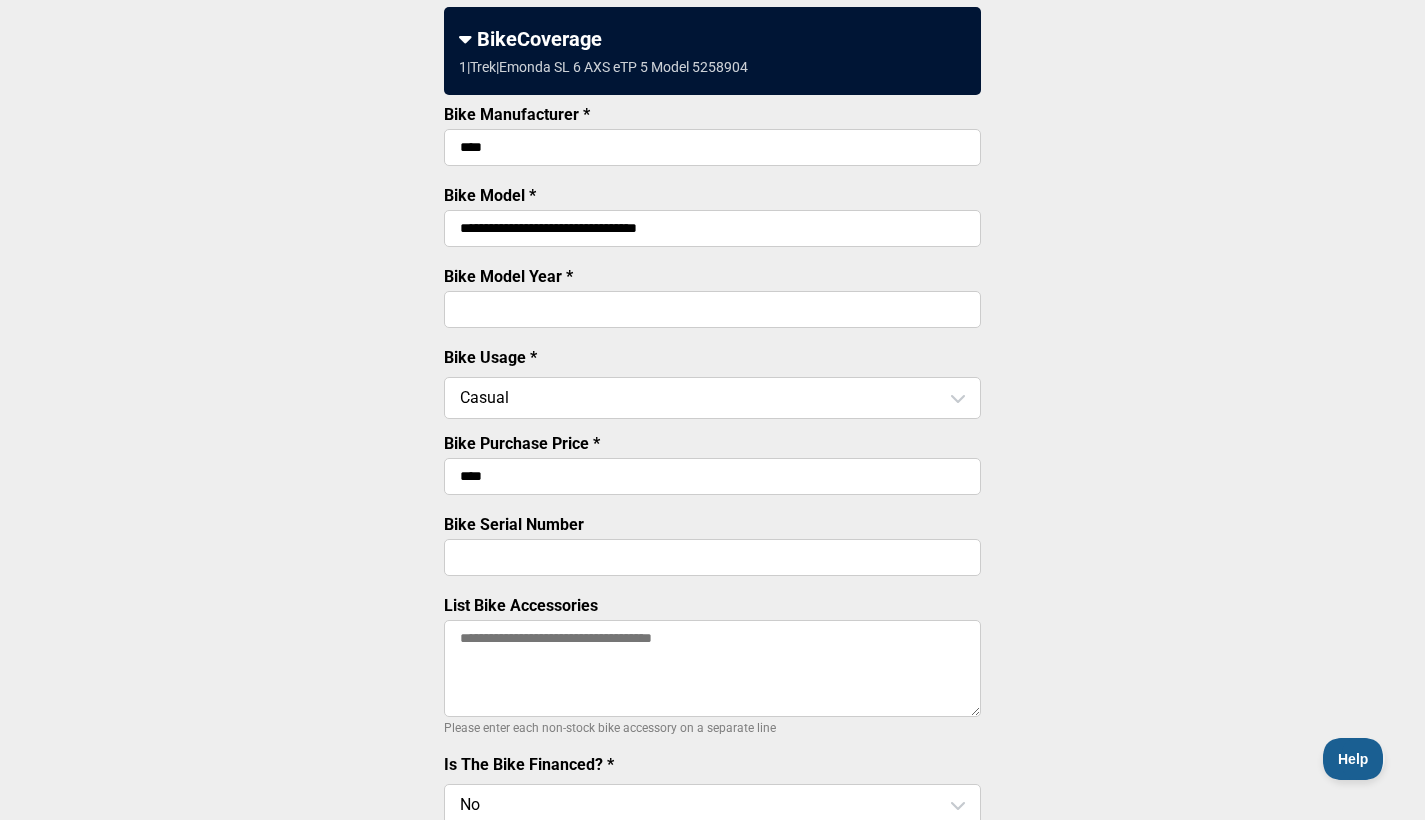 type on "******" 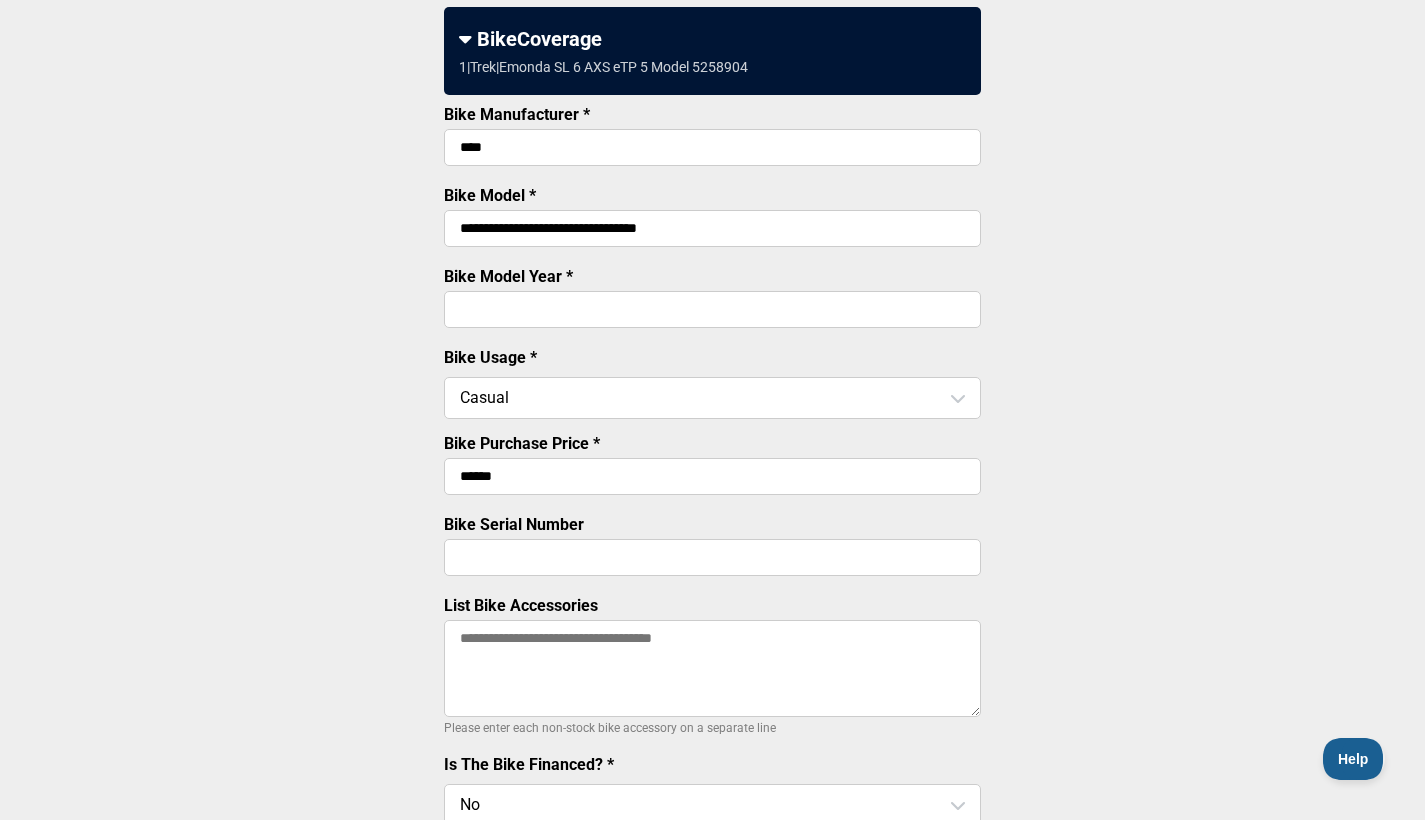 click on "Bike Serial Number" at bounding box center [712, 557] 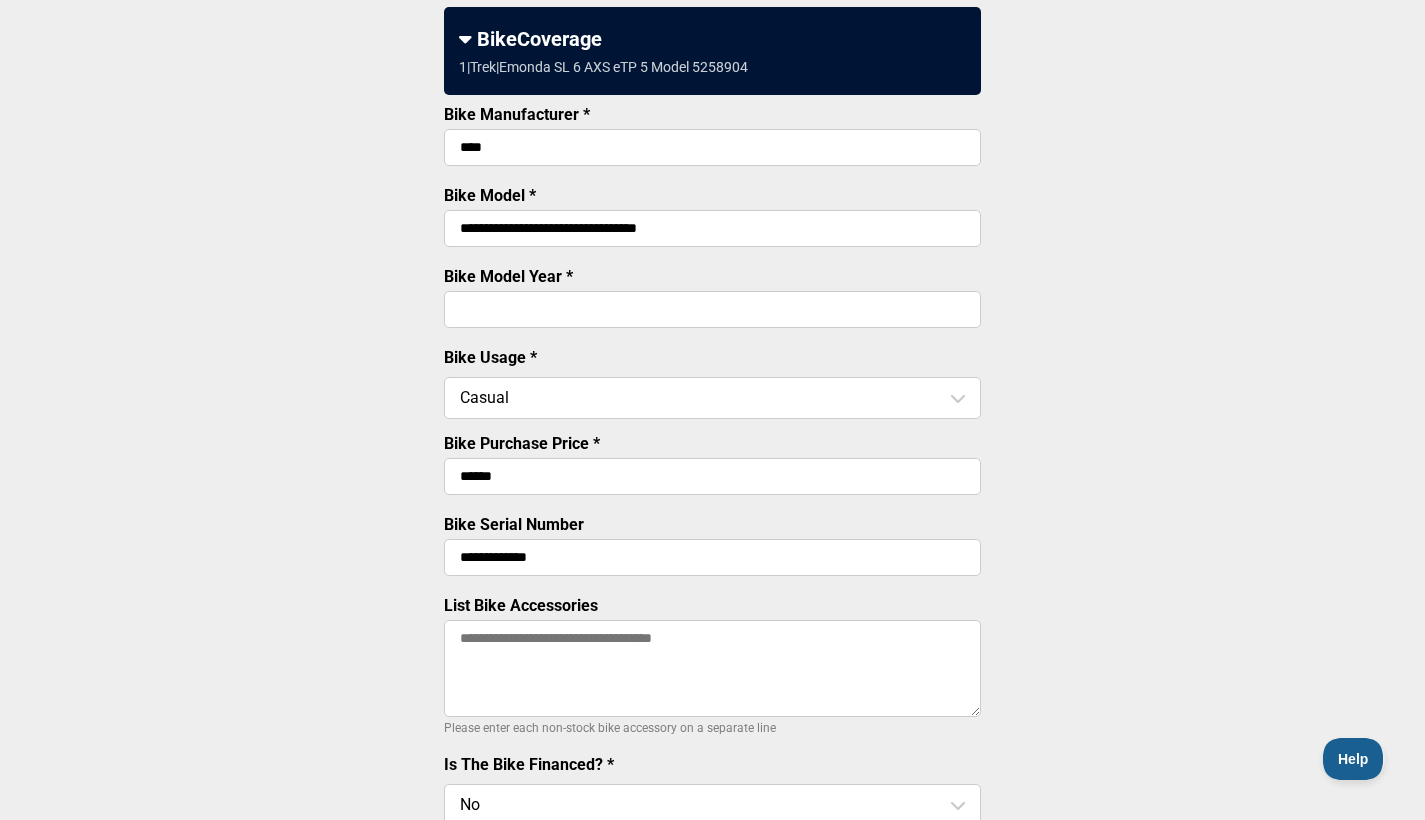 type on "**********" 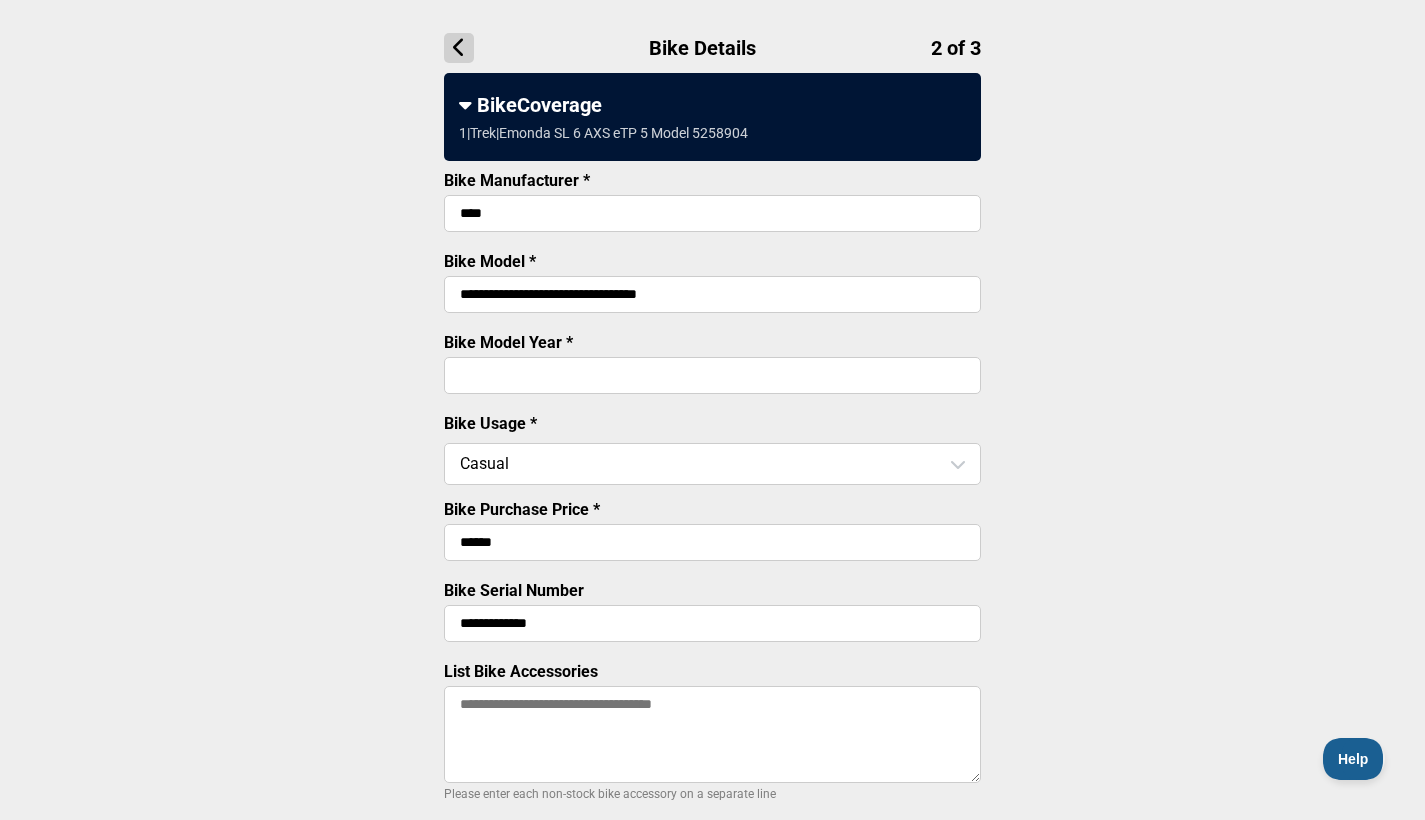 scroll, scrollTop: 163, scrollLeft: 0, axis: vertical 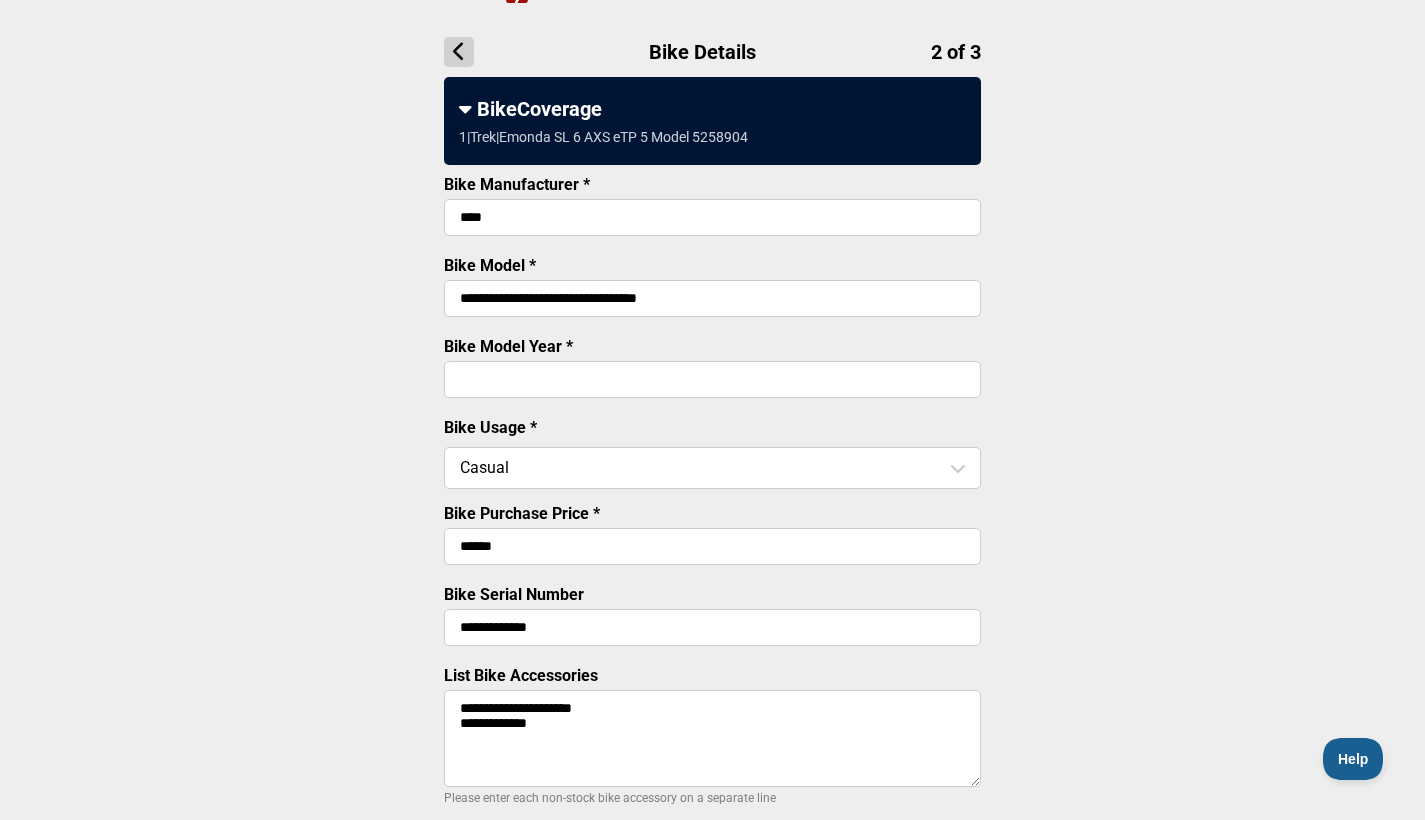 click on "**********" at bounding box center [712, 738] 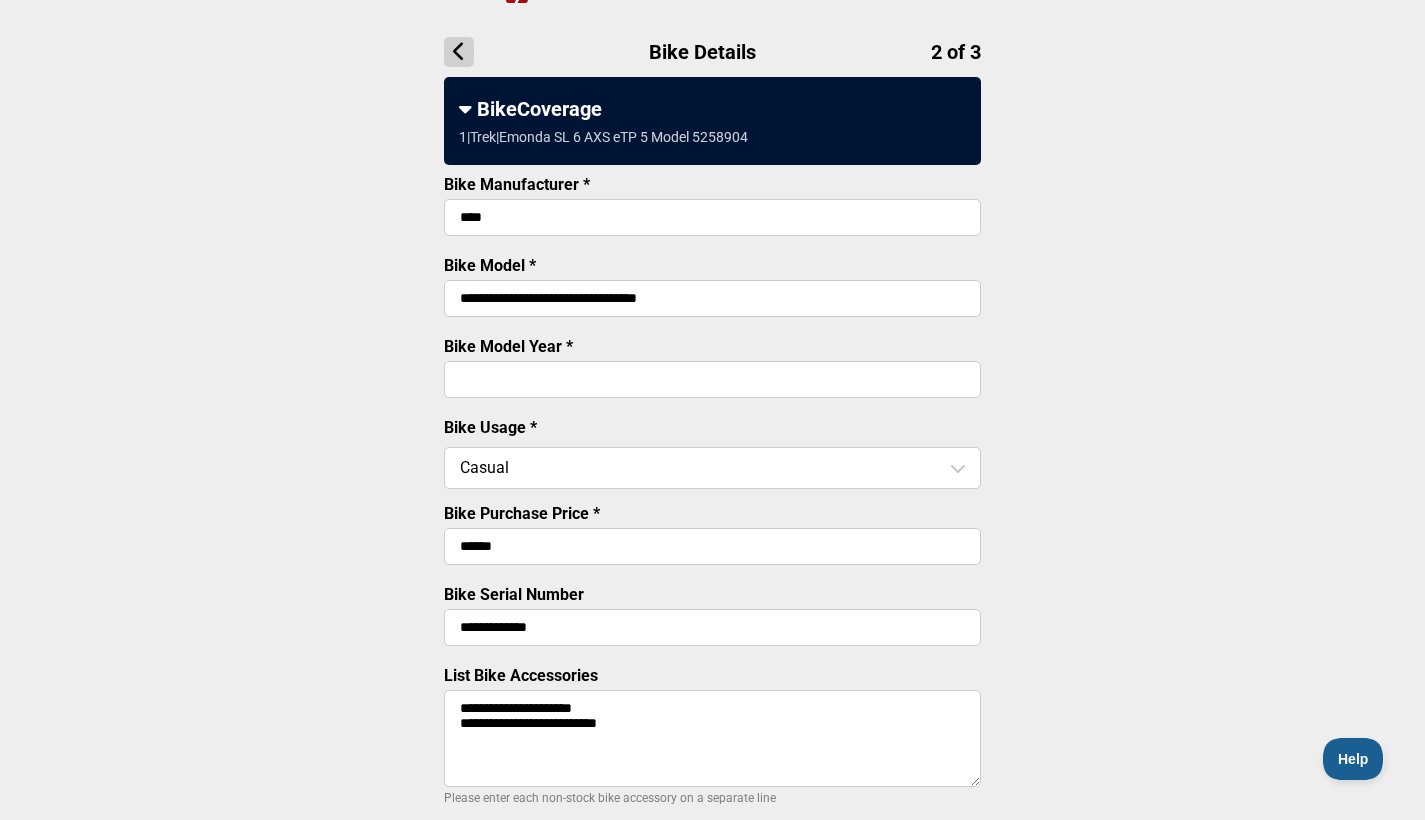 scroll, scrollTop: 159, scrollLeft: 0, axis: vertical 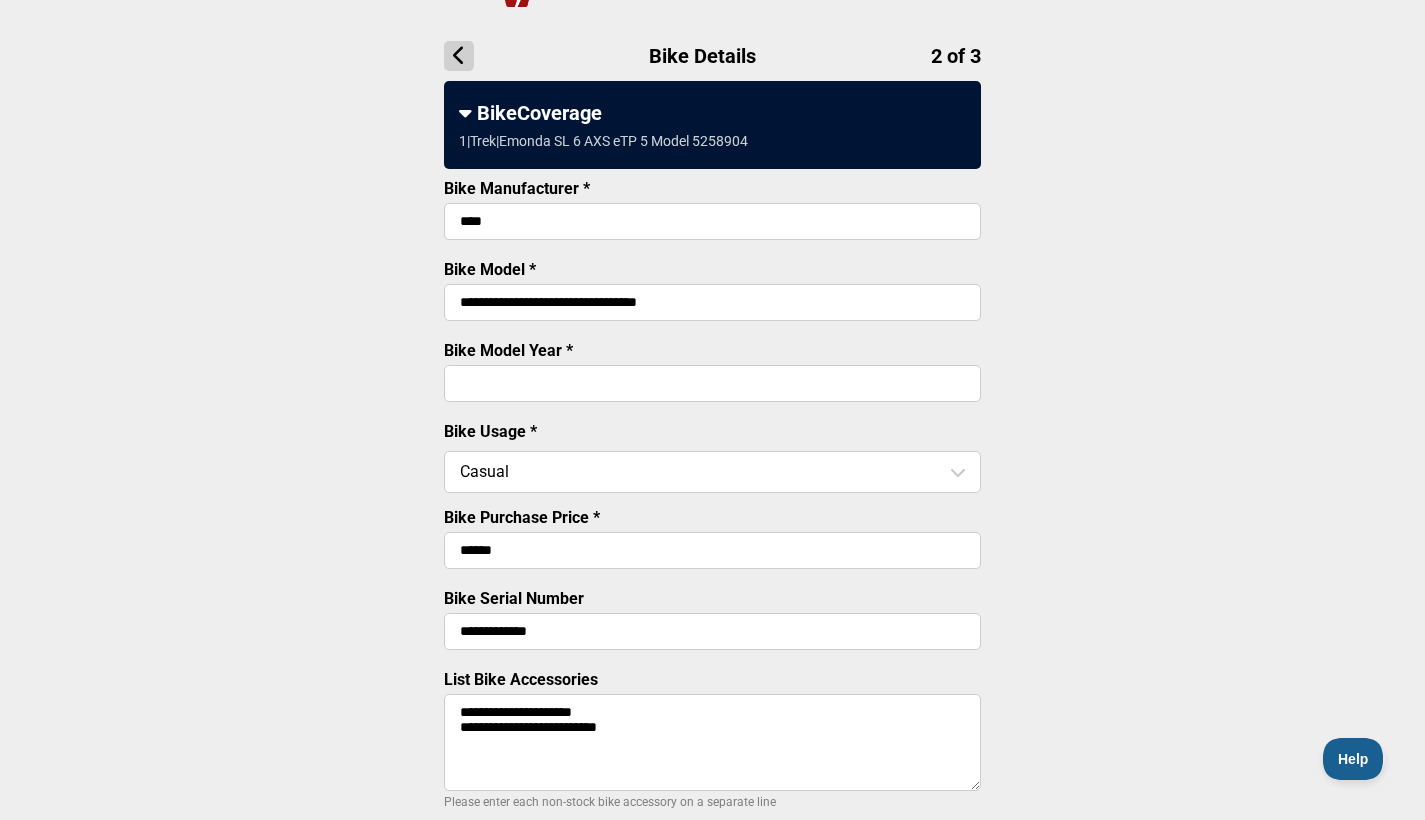 click on "**********" at bounding box center (712, 742) 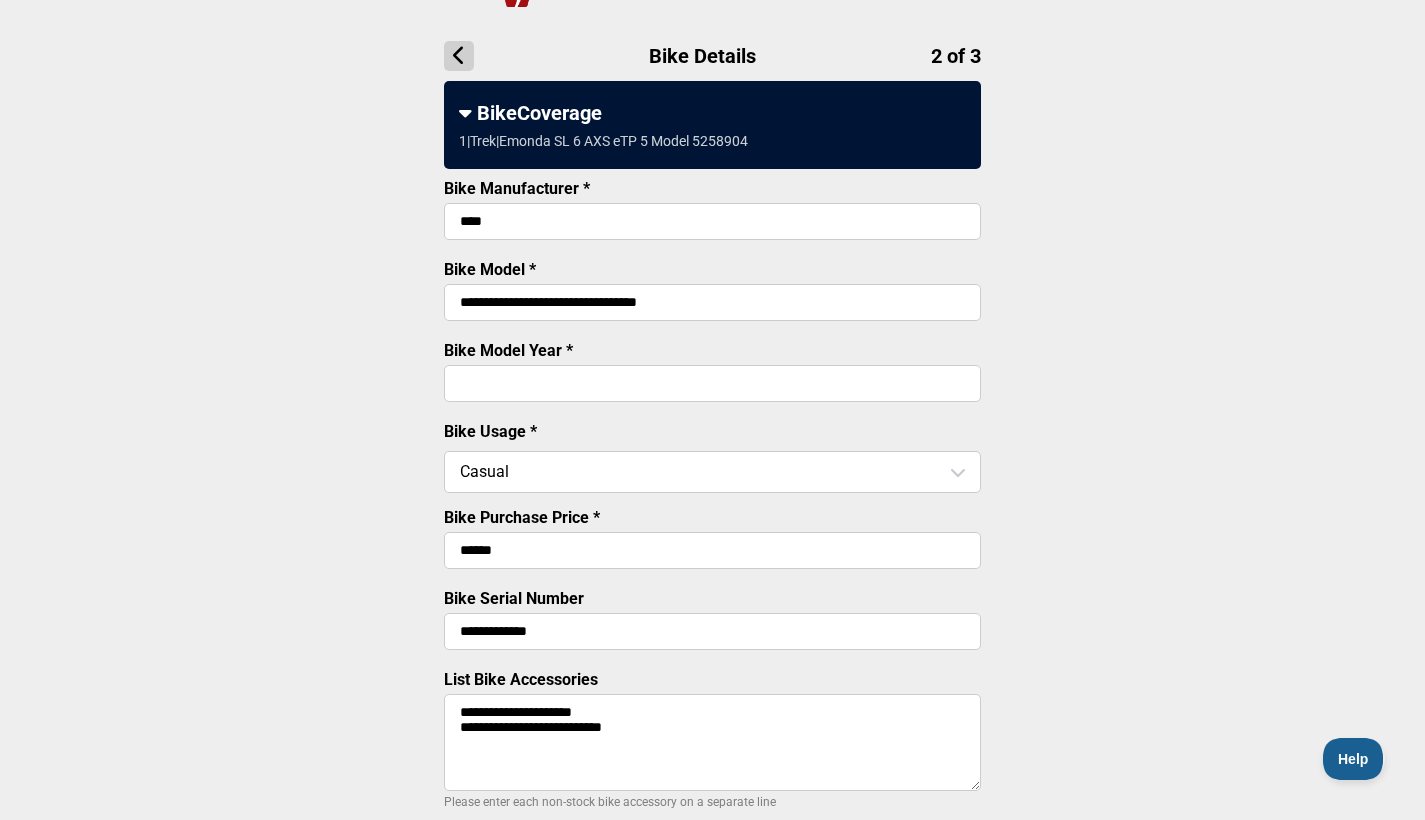click on "**********" at bounding box center (712, 742) 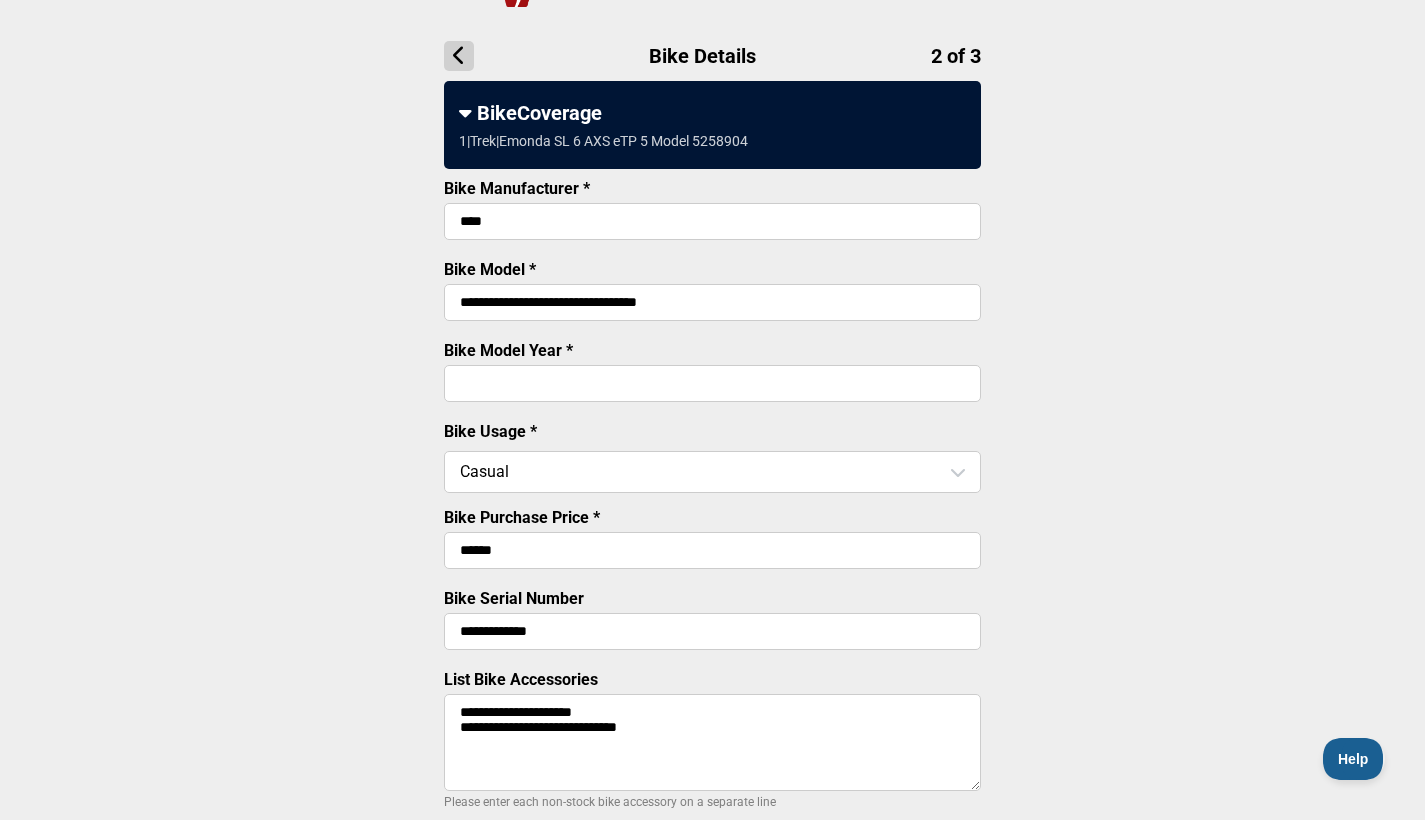 click on "**********" at bounding box center [712, 742] 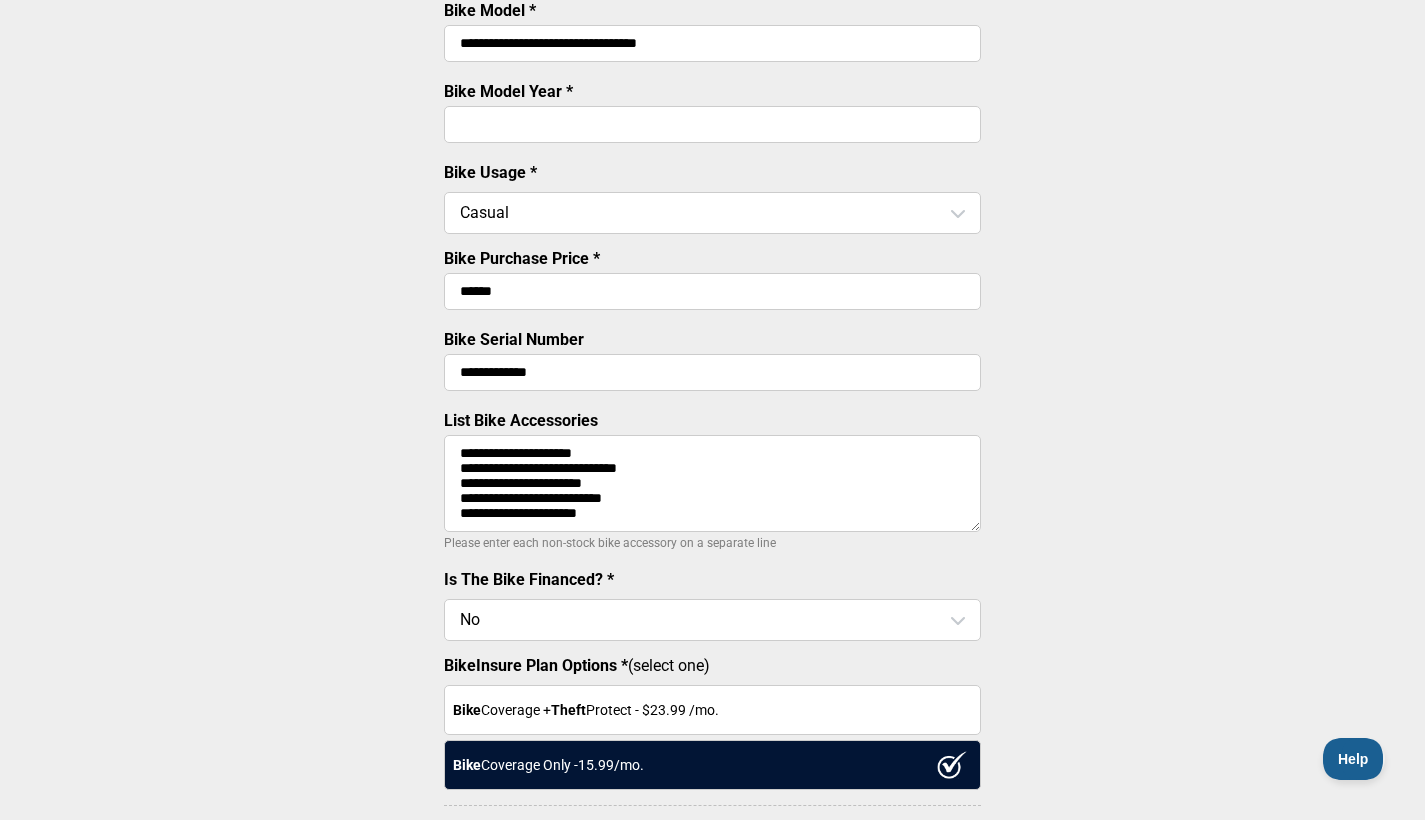 scroll, scrollTop: 392, scrollLeft: 0, axis: vertical 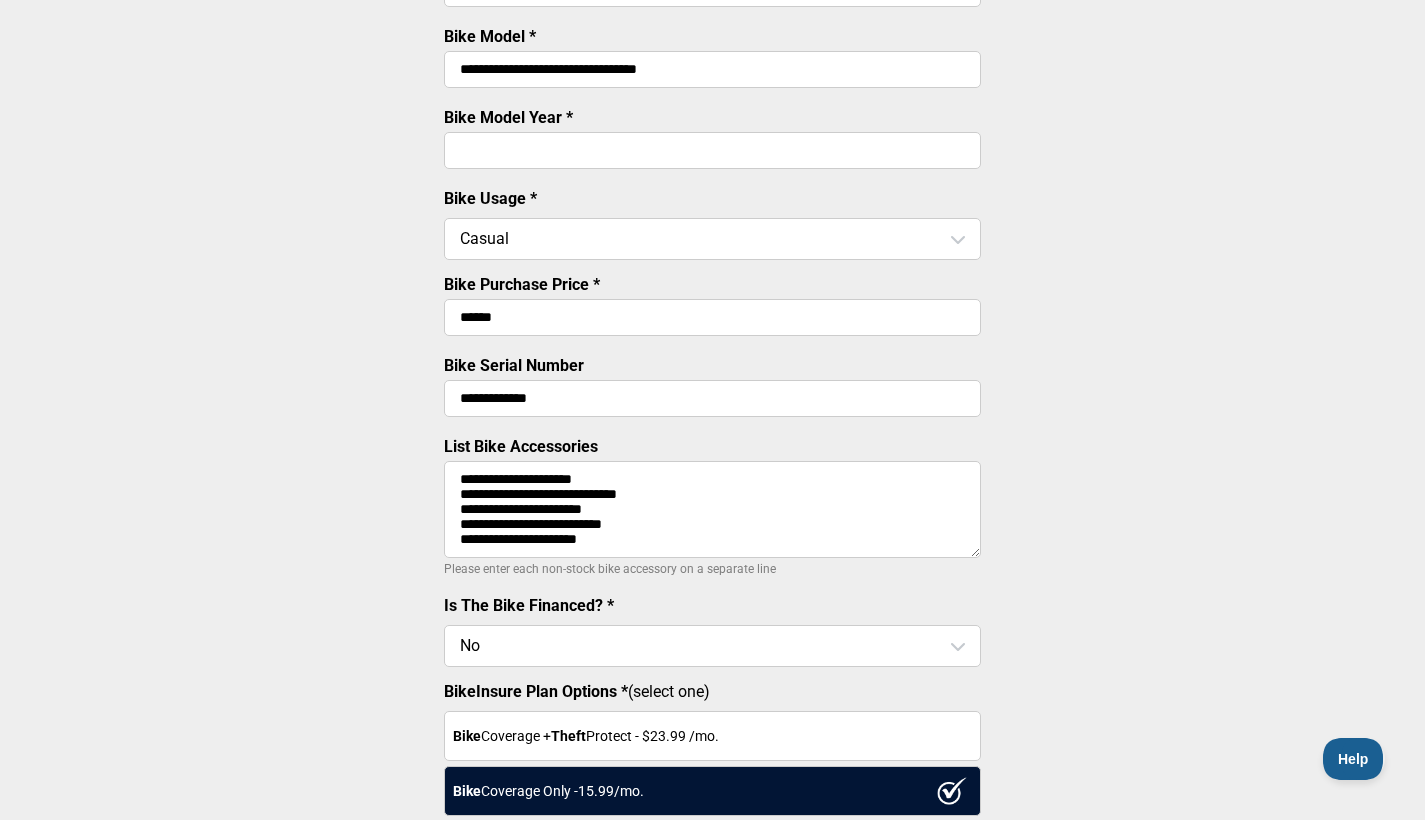click on "**********" at bounding box center [712, 509] 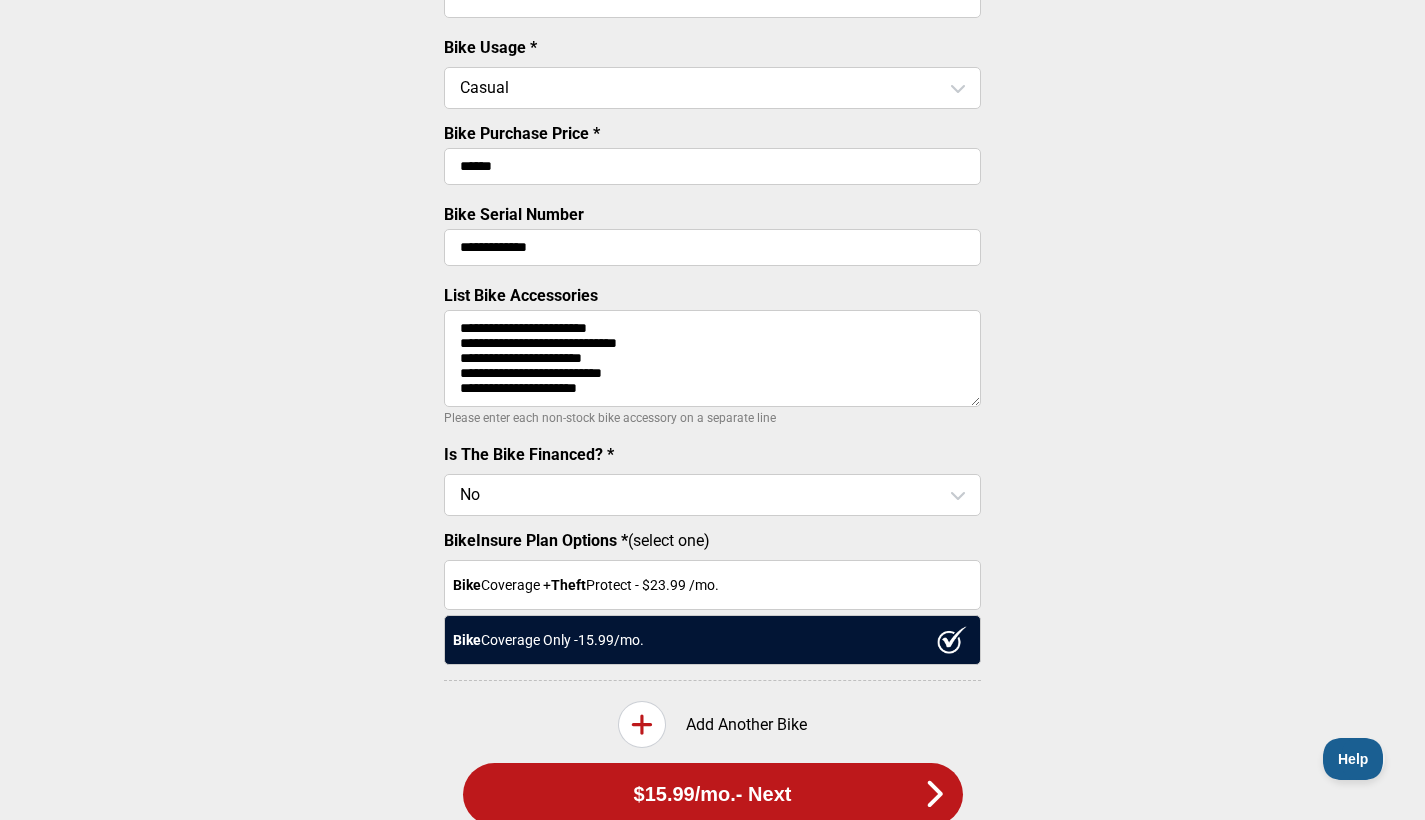 scroll, scrollTop: 653, scrollLeft: 0, axis: vertical 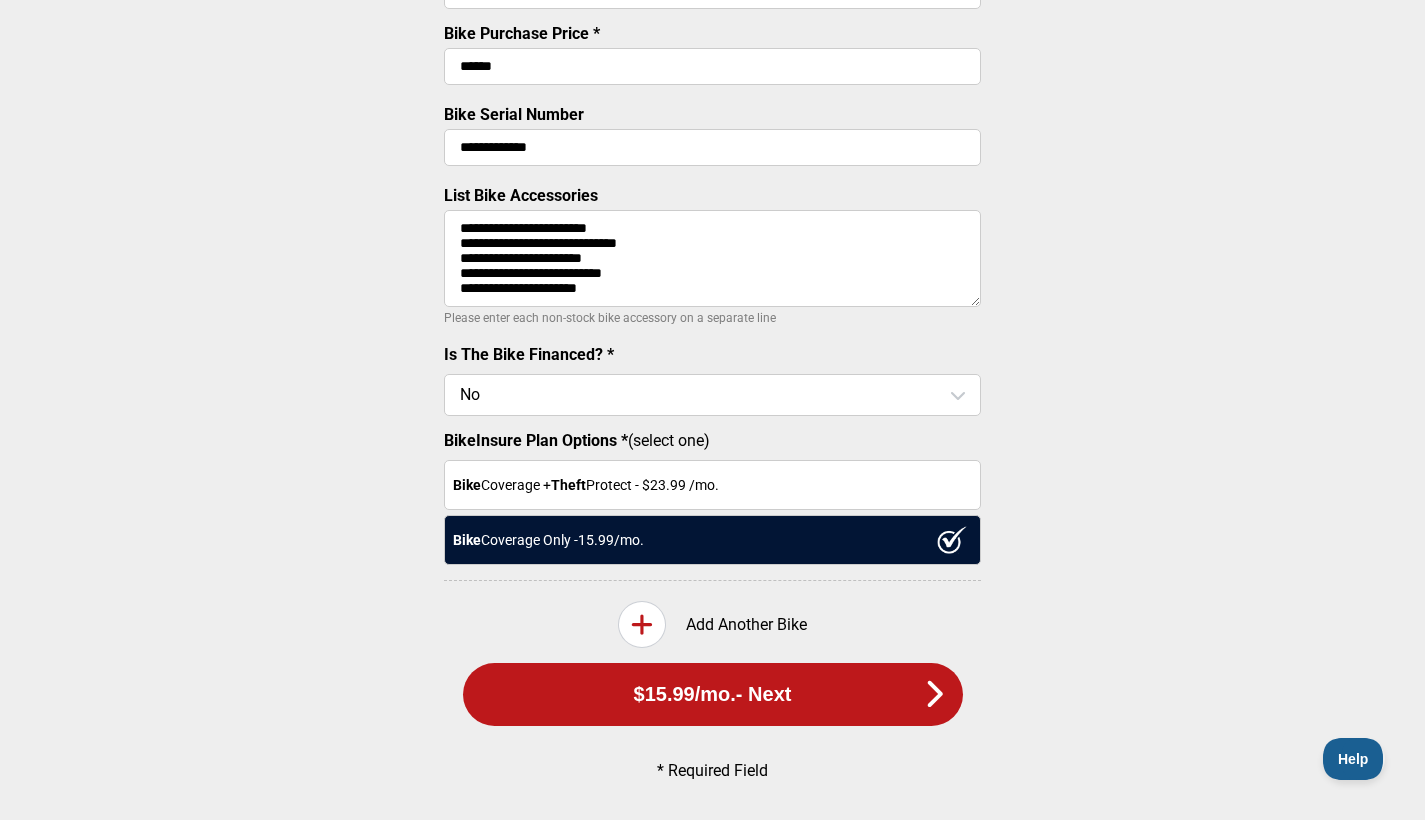 type on "**********" 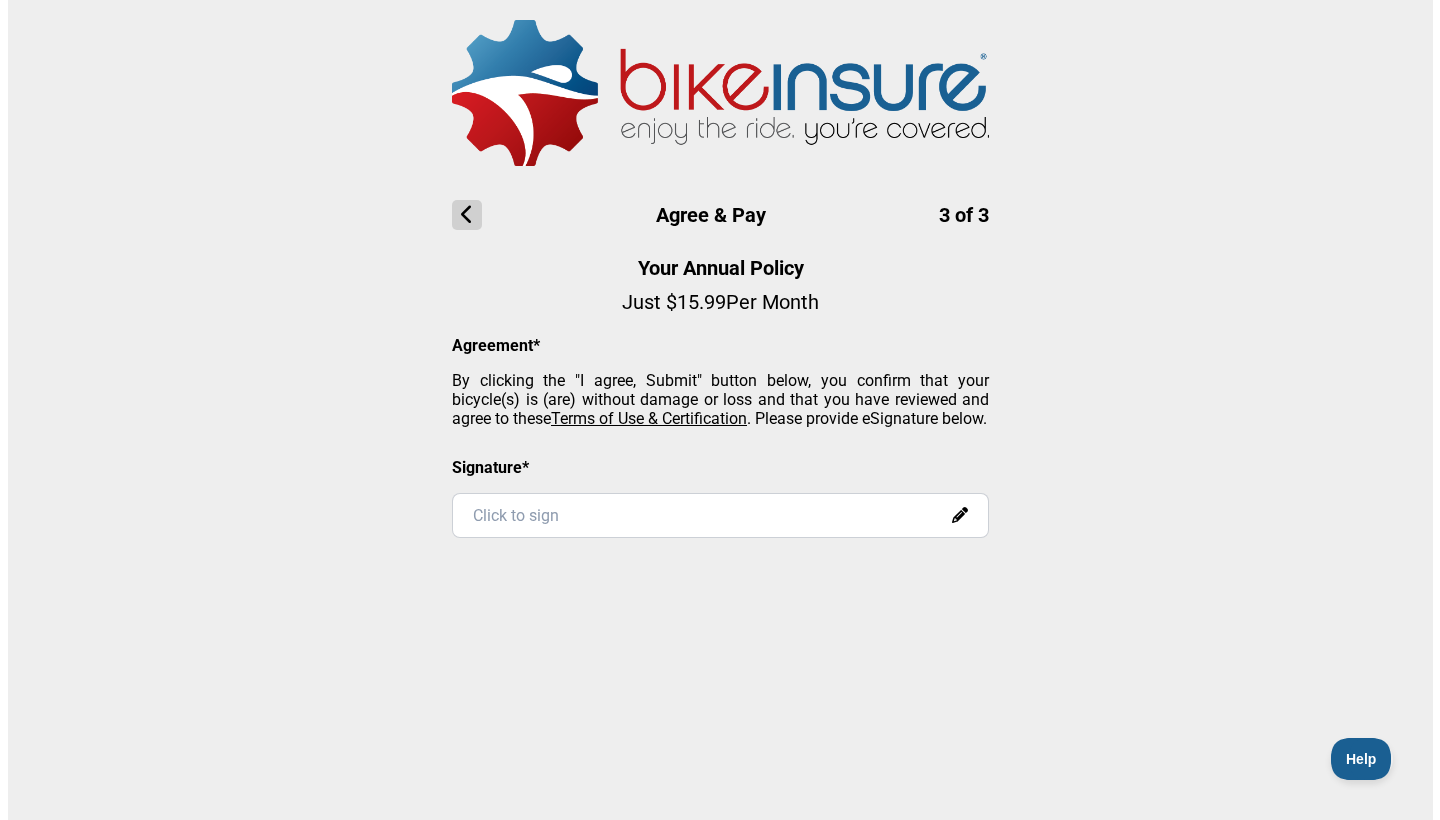 scroll, scrollTop: 0, scrollLeft: 0, axis: both 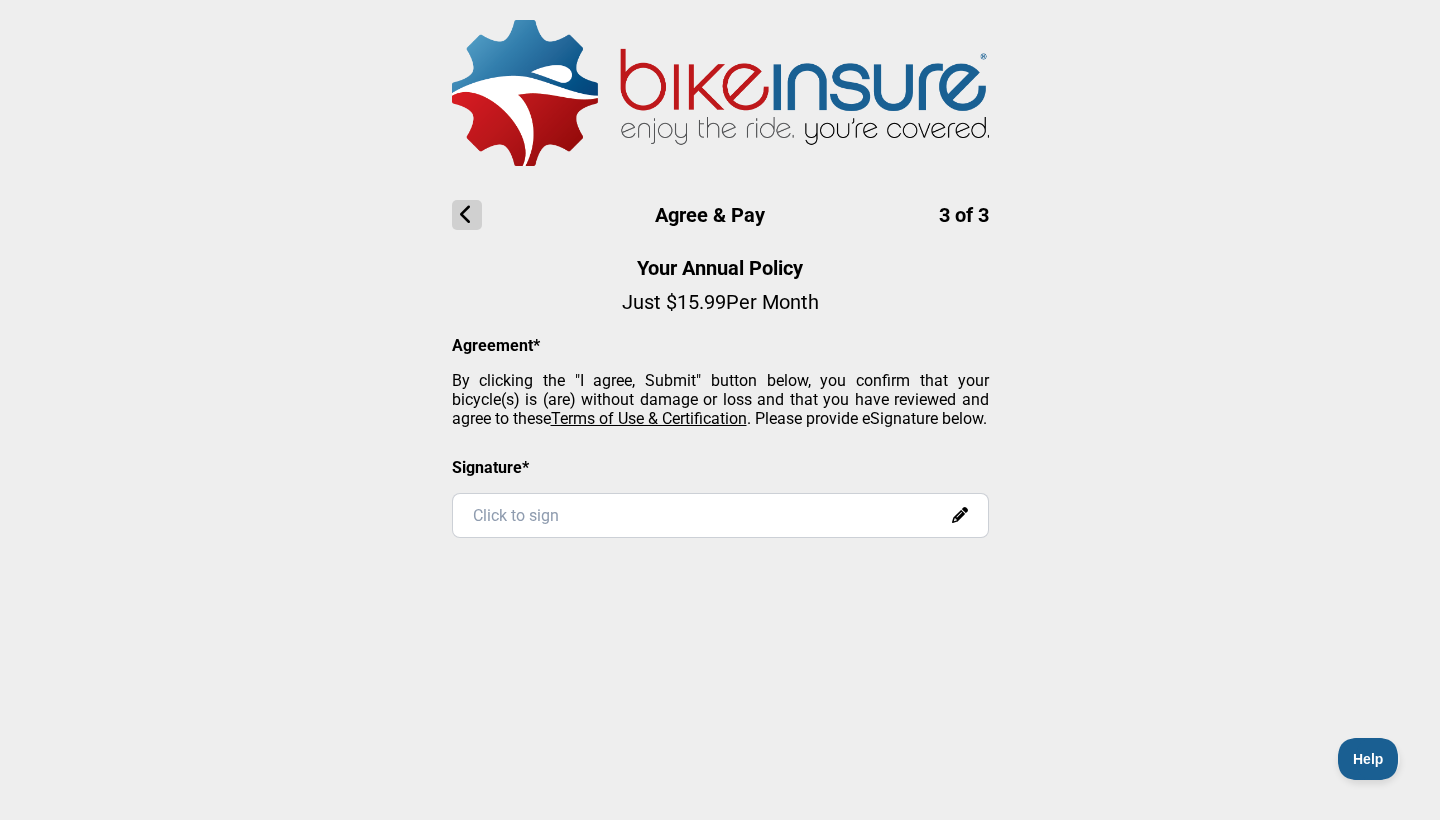 click on "Terms of Use & Certification" at bounding box center (649, 418) 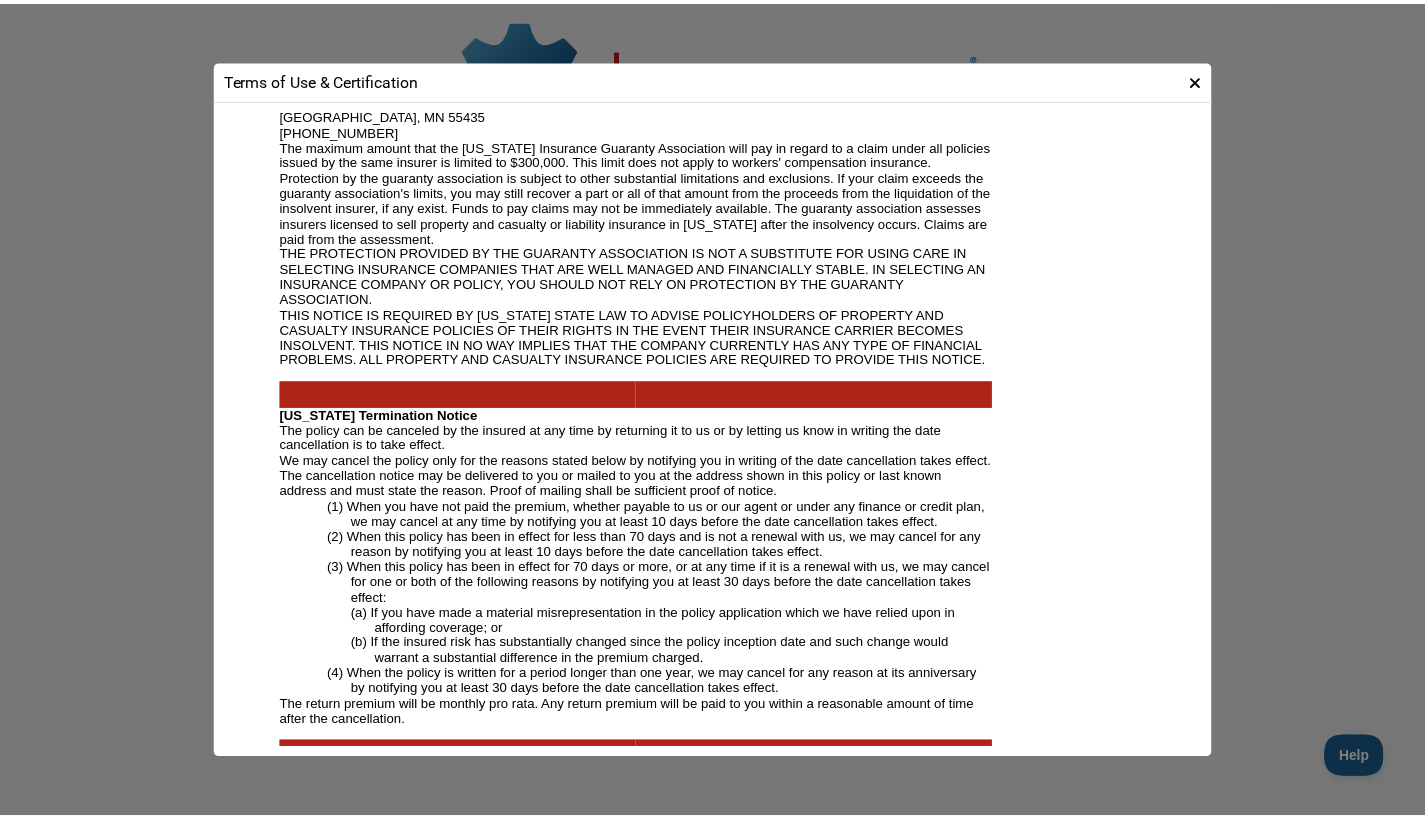 scroll, scrollTop: 3706, scrollLeft: 0, axis: vertical 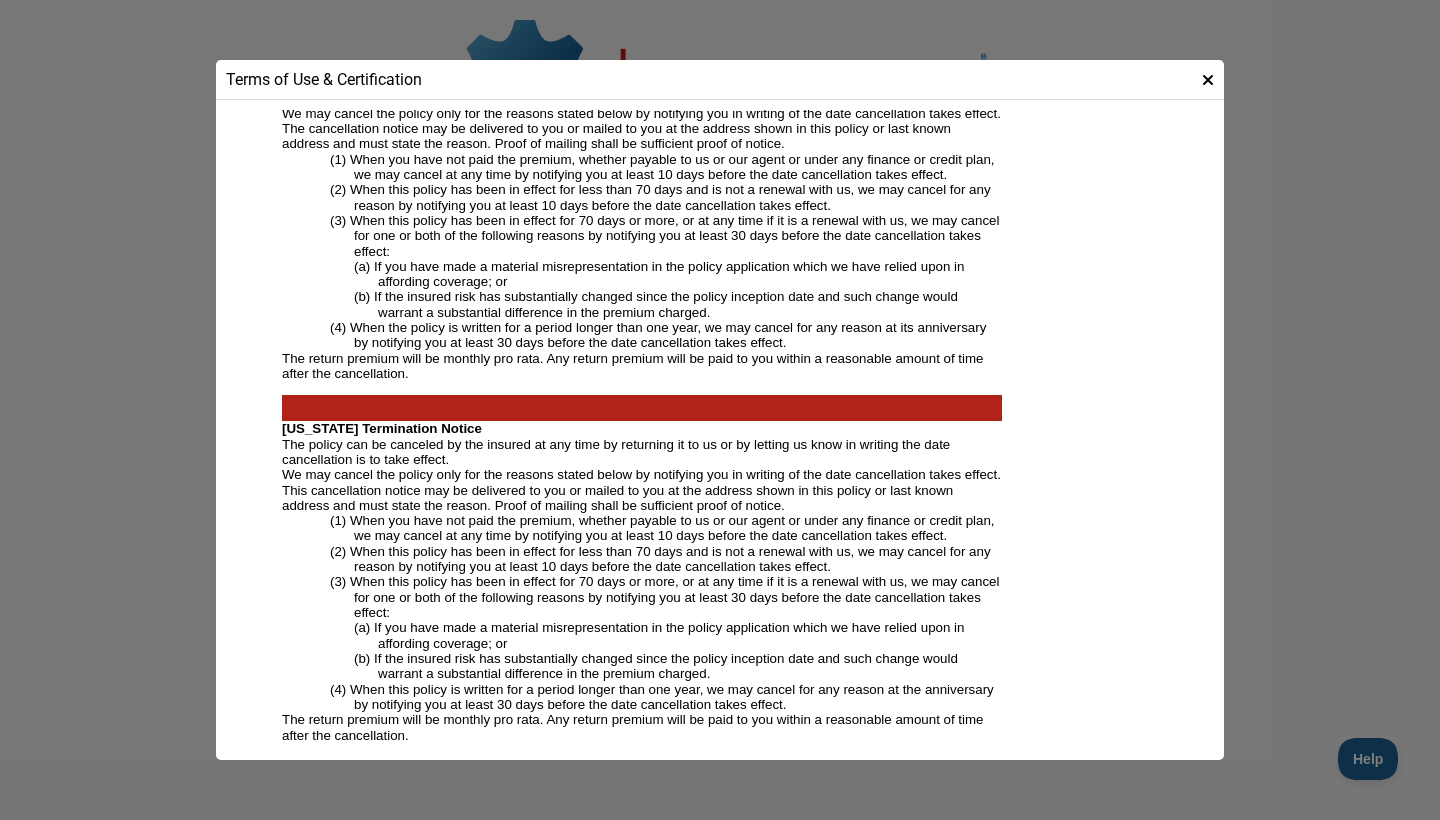 click at bounding box center [1208, 80] 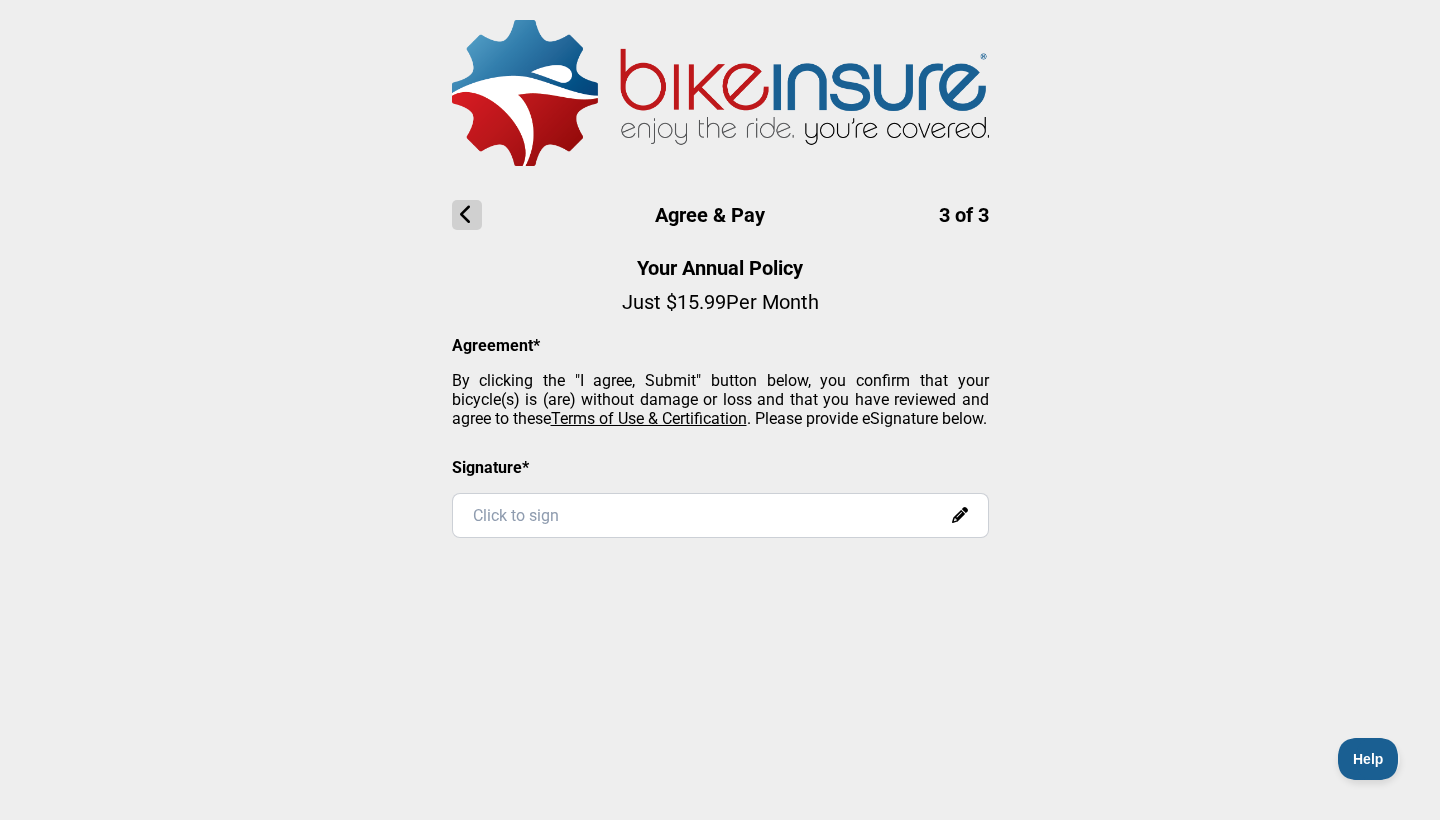 click on "Click to sign" at bounding box center (720, 515) 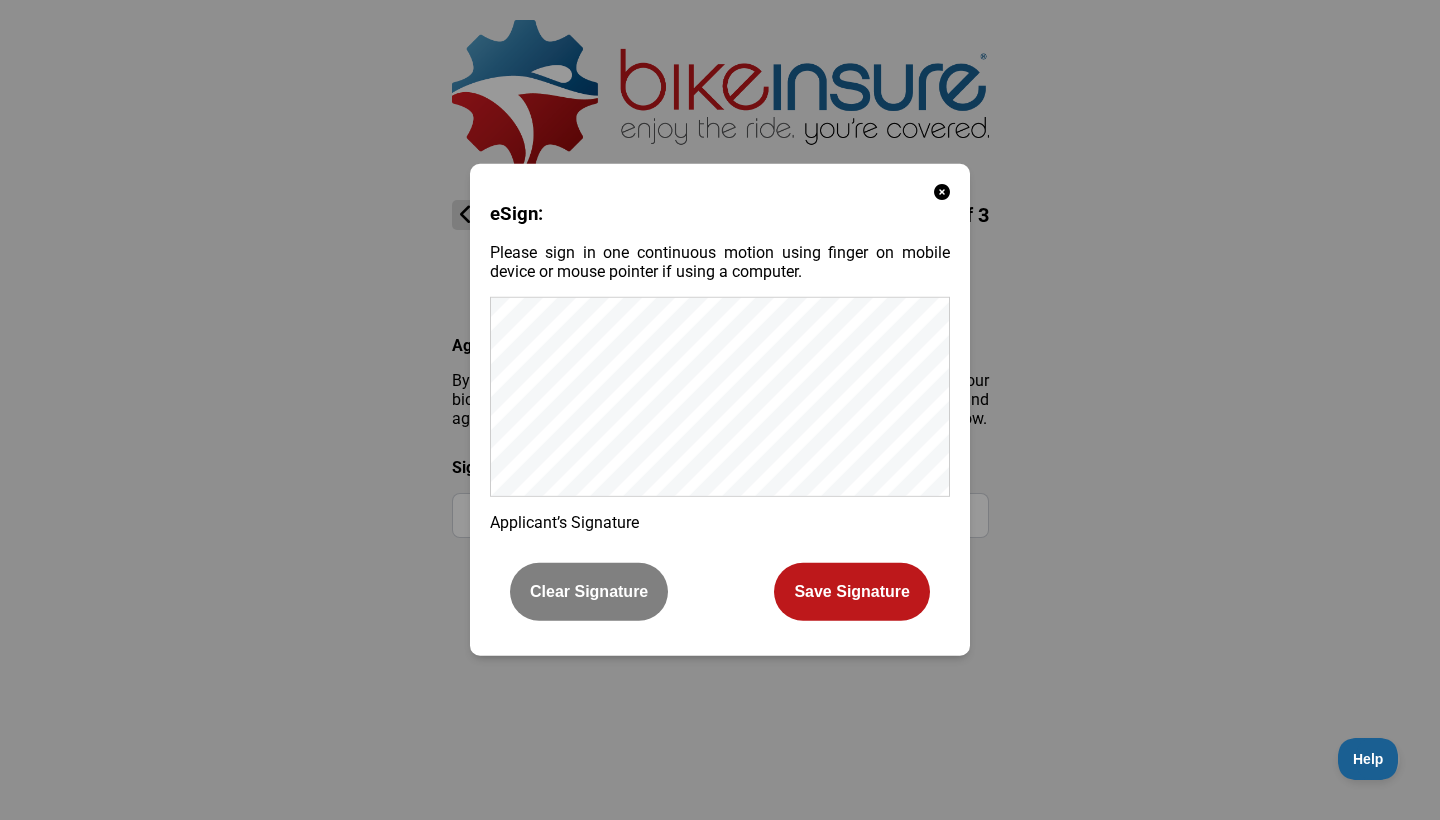 click on "Clear Signature" at bounding box center [589, 592] 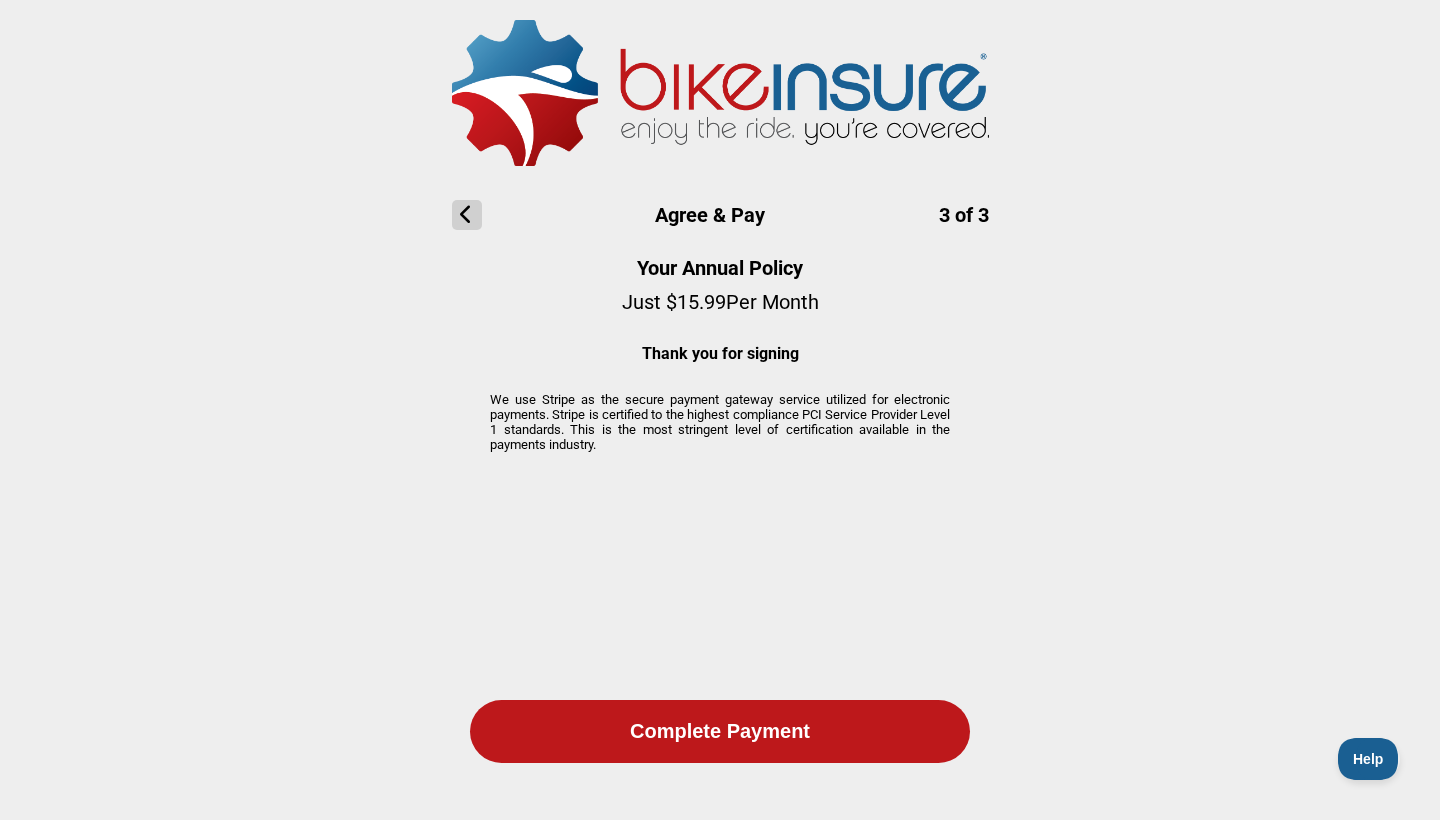 click on "Complete Payment" 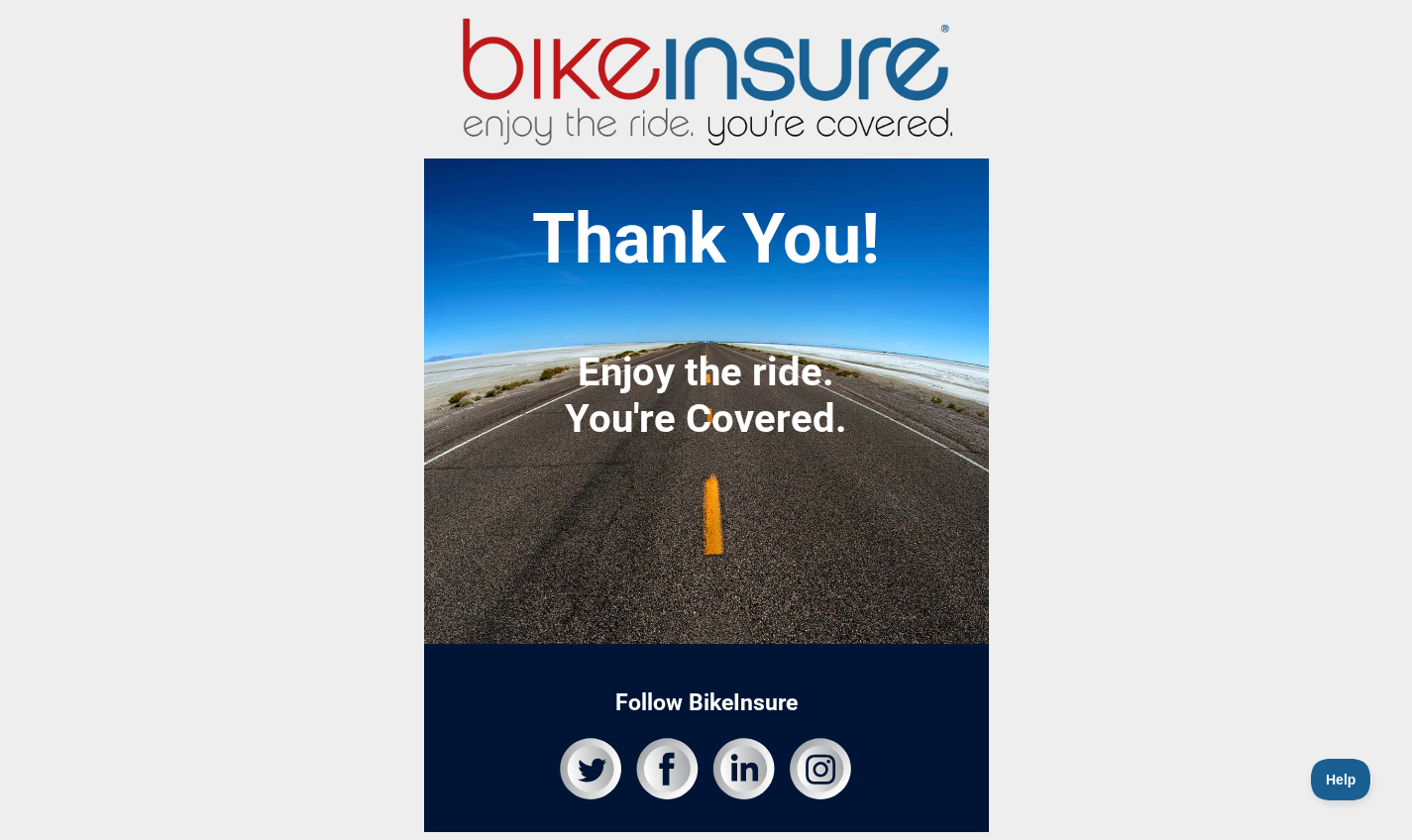 scroll, scrollTop: 43, scrollLeft: 0, axis: vertical 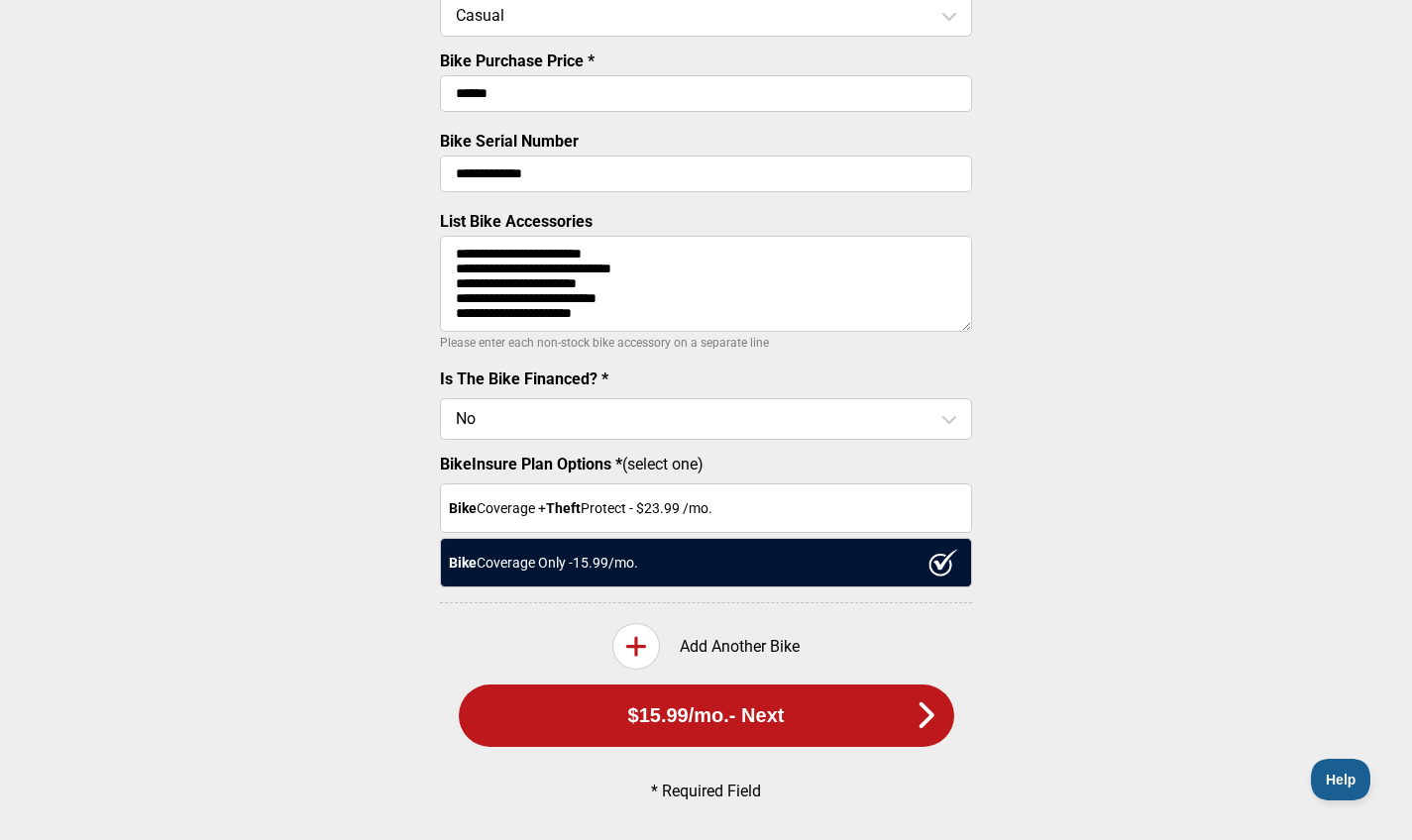 click on "Bike Coverage +    Theft Protect - $ 23.99   /mo." at bounding box center [706, 508] 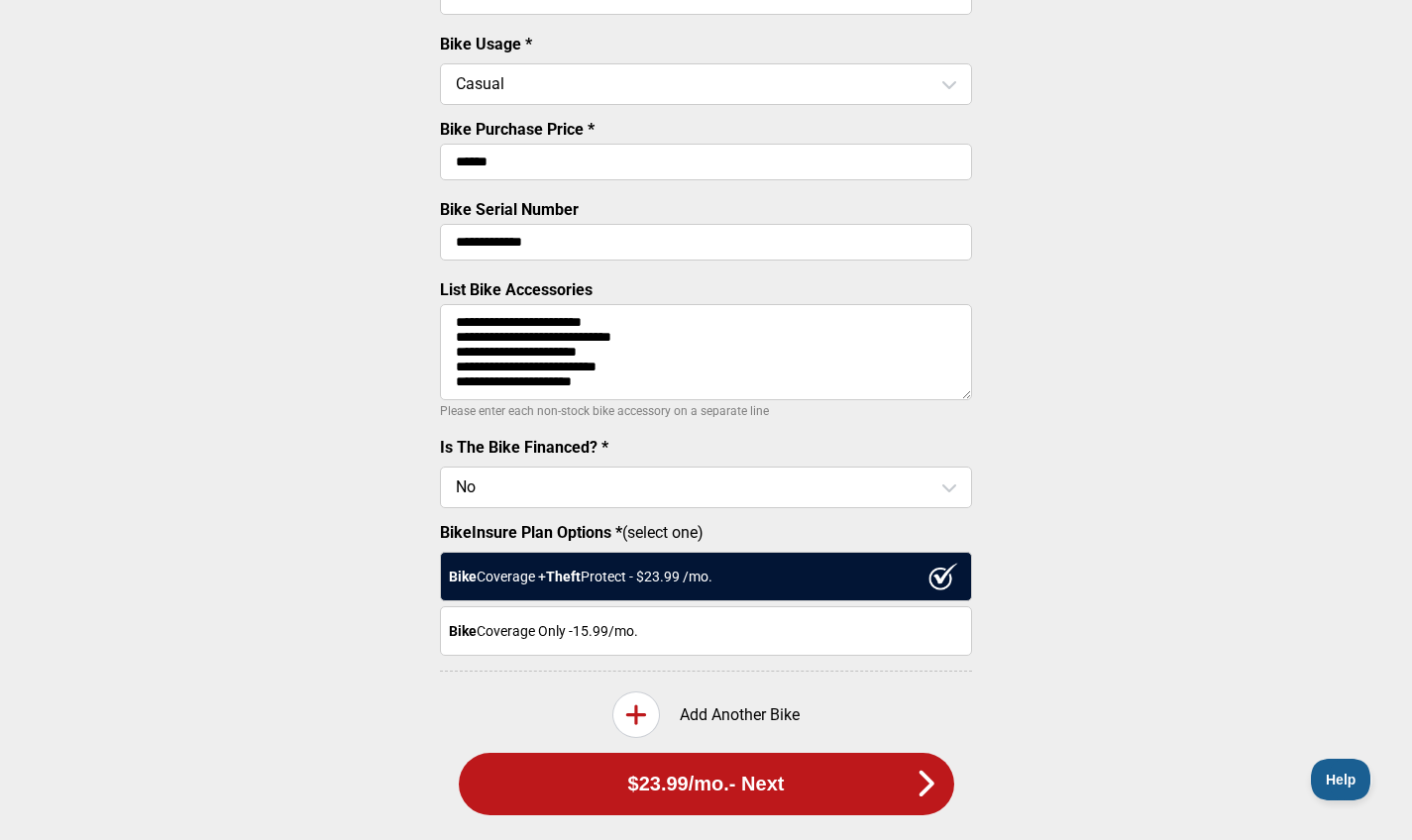 scroll, scrollTop: 619, scrollLeft: 0, axis: vertical 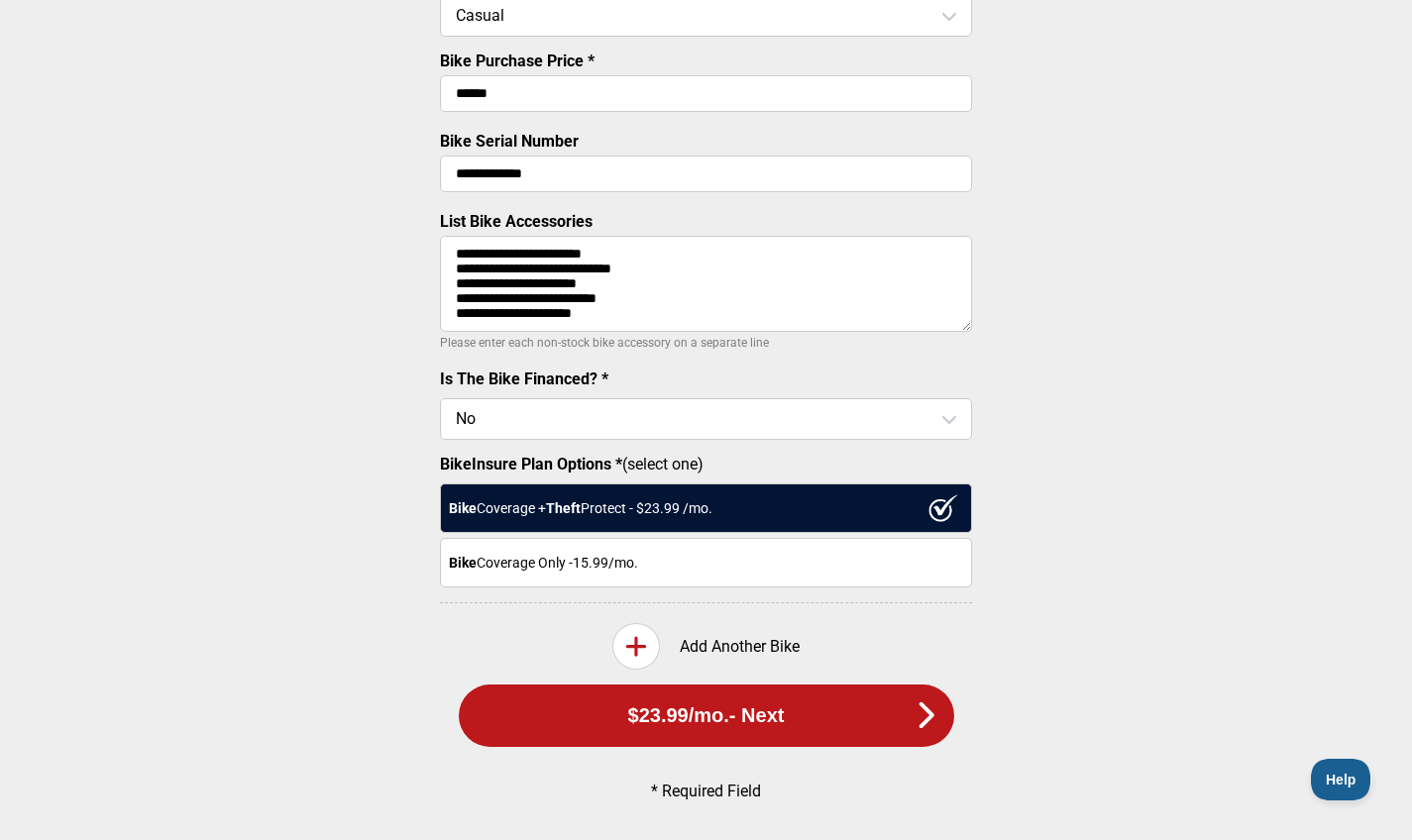 click on "$23.99 /mo.  - Next" at bounding box center (706, 715) 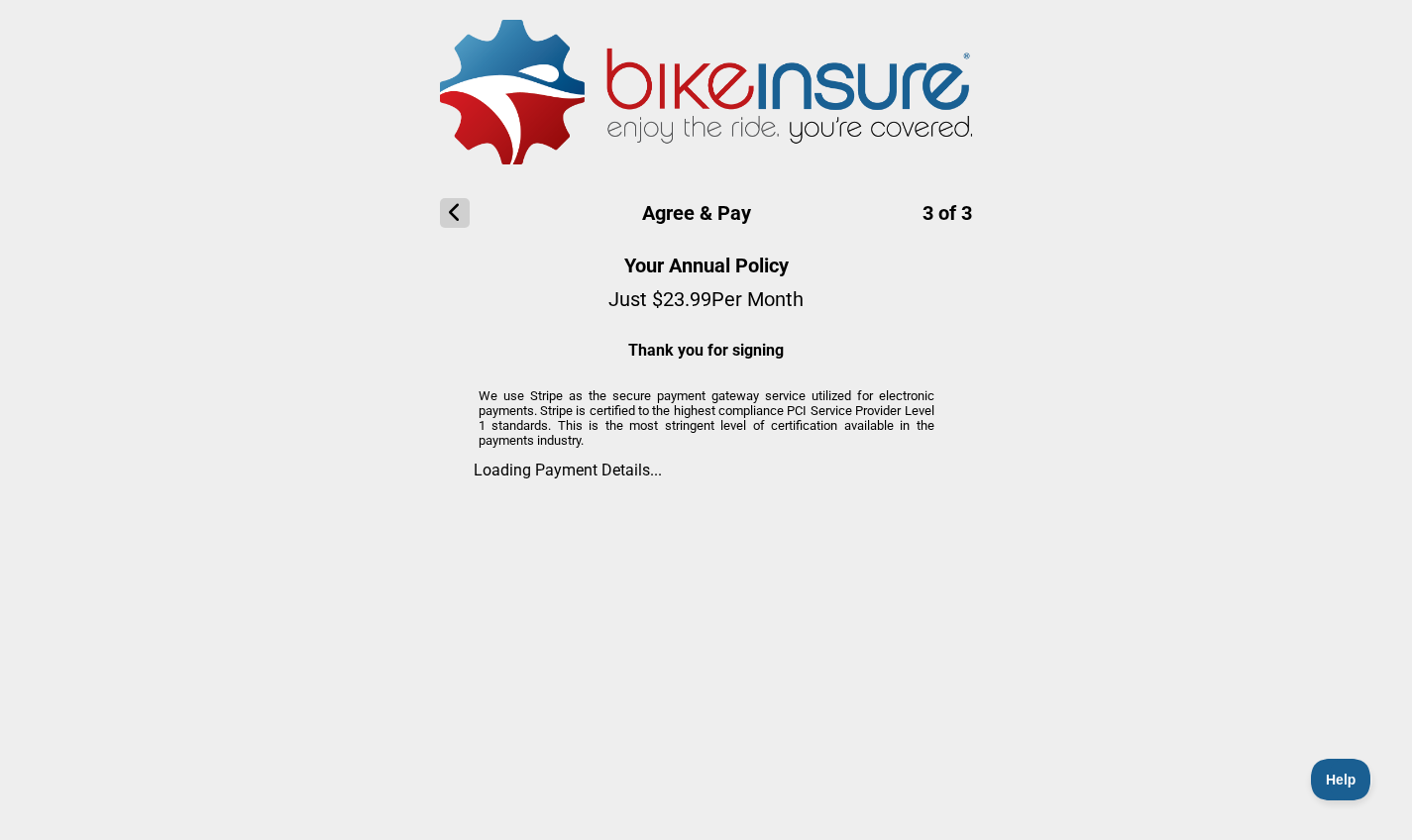 scroll, scrollTop: 0, scrollLeft: 0, axis: both 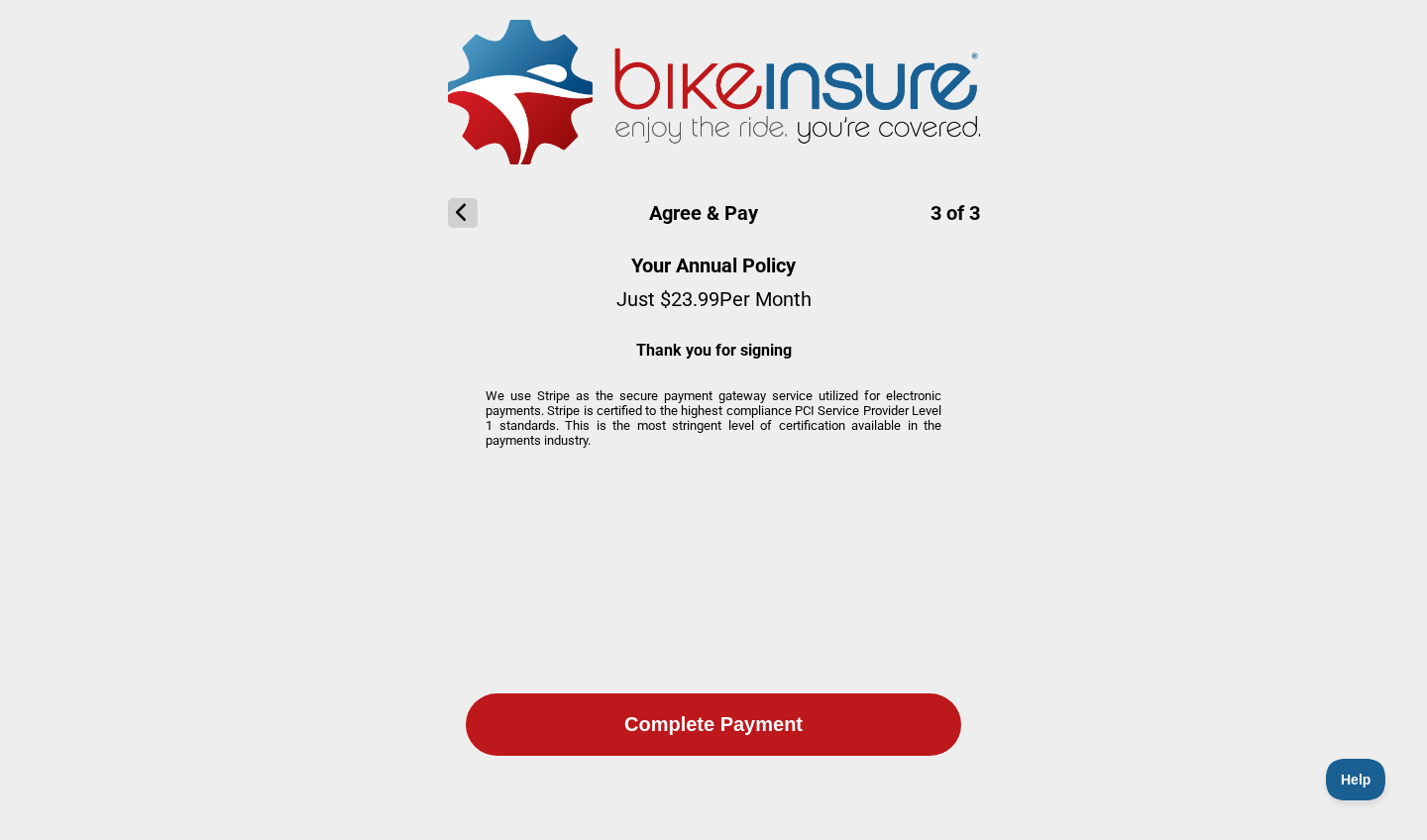 click at bounding box center (463, 213) 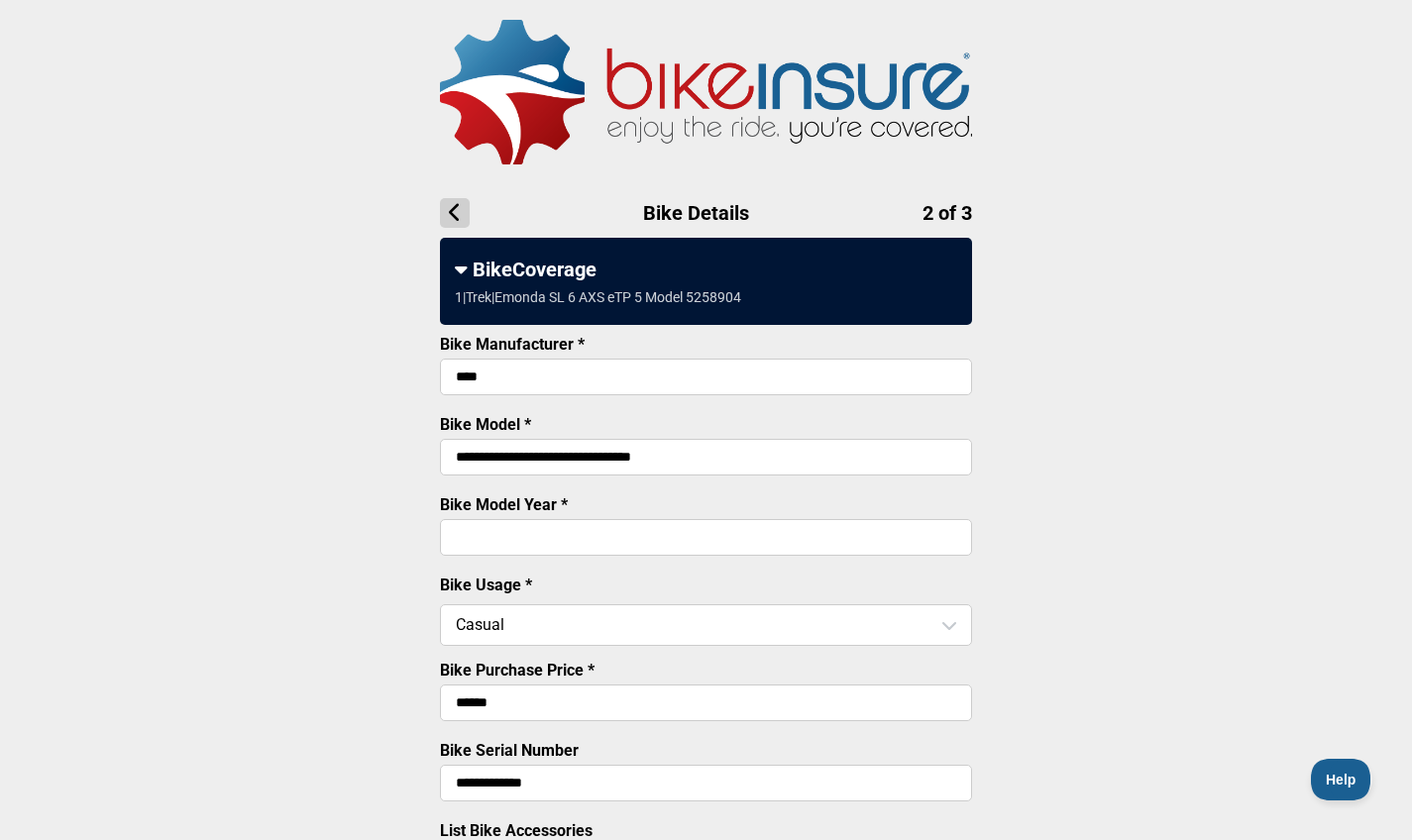 click at bounding box center [455, 213] 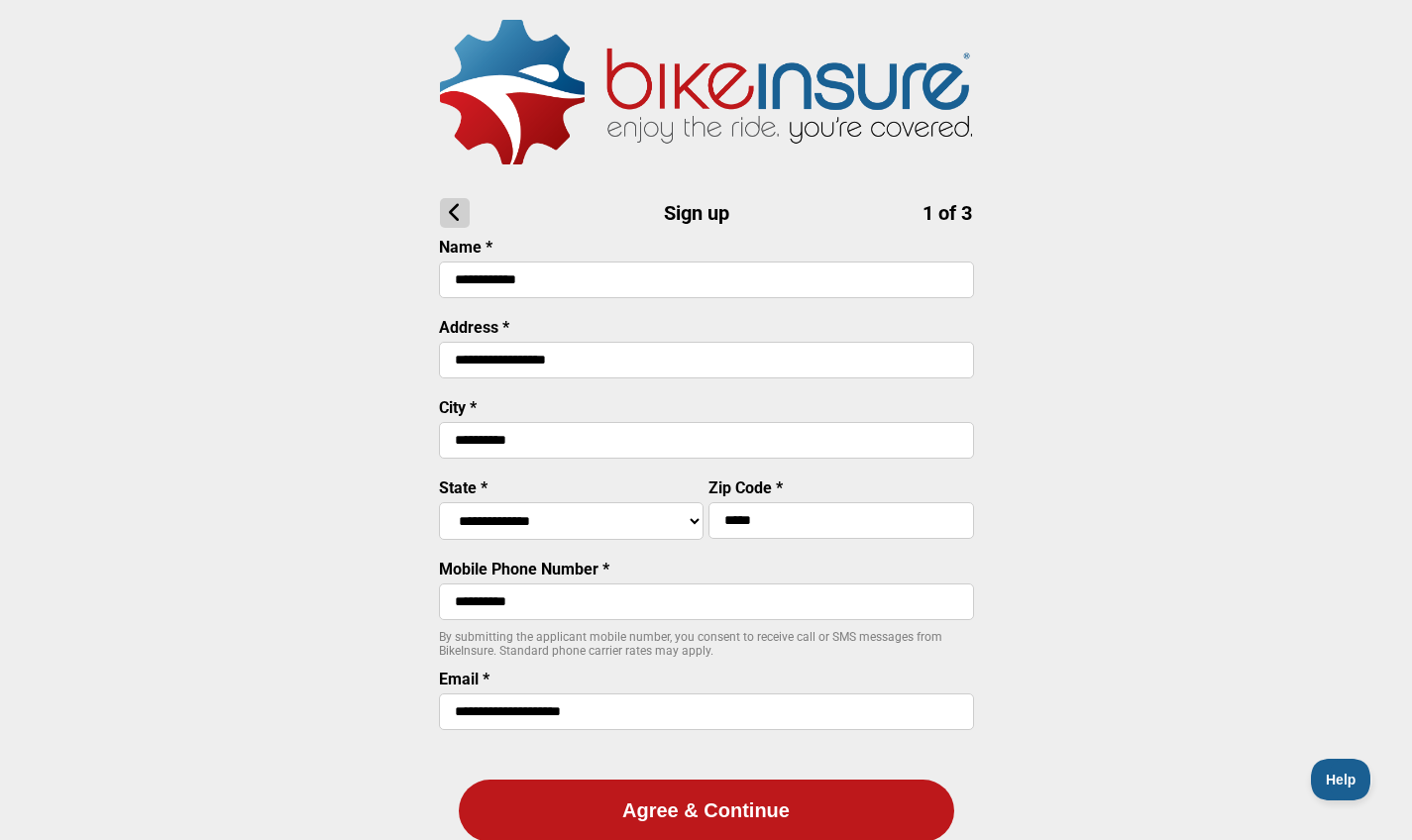 click at bounding box center (455, 213) 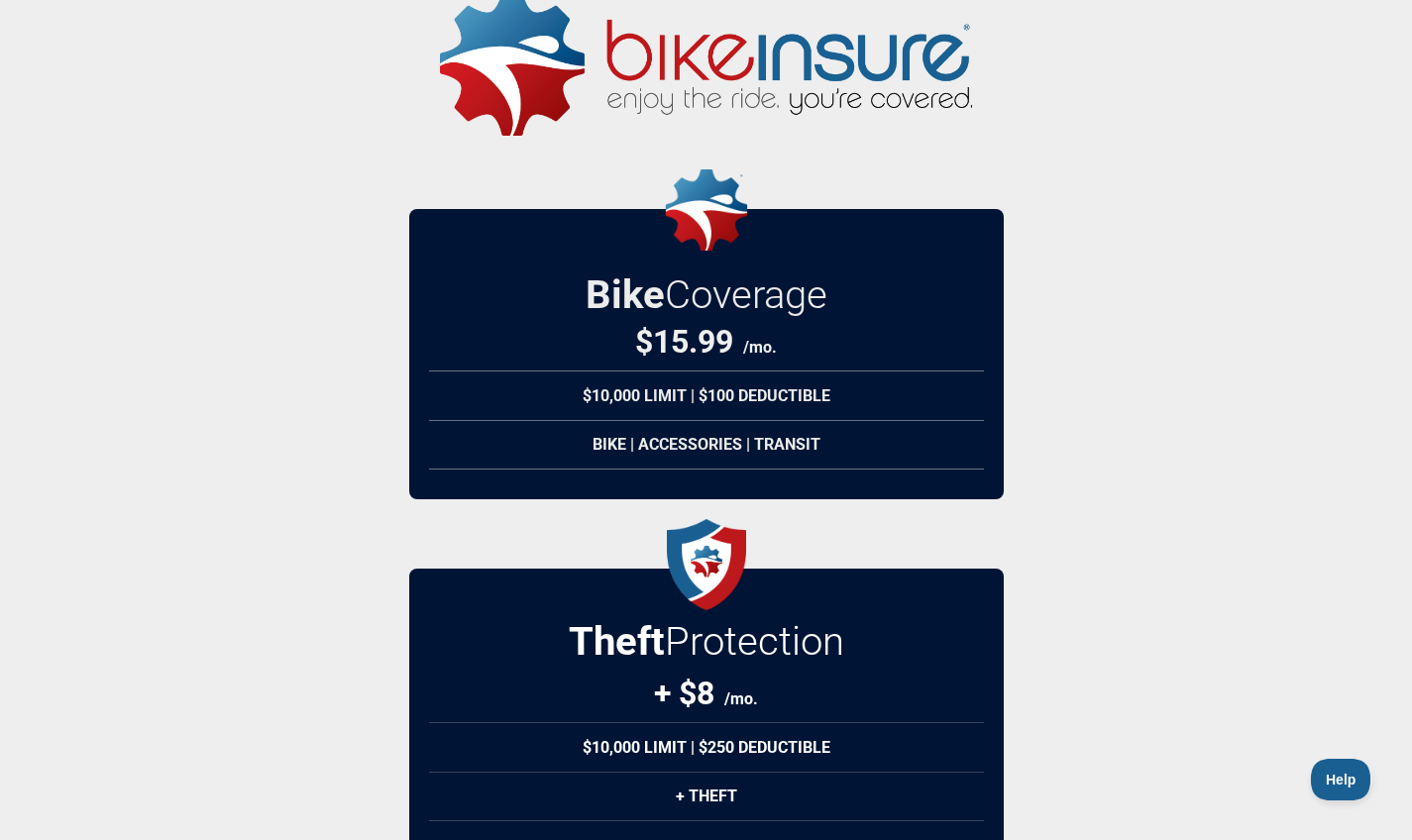 scroll, scrollTop: 0, scrollLeft: 0, axis: both 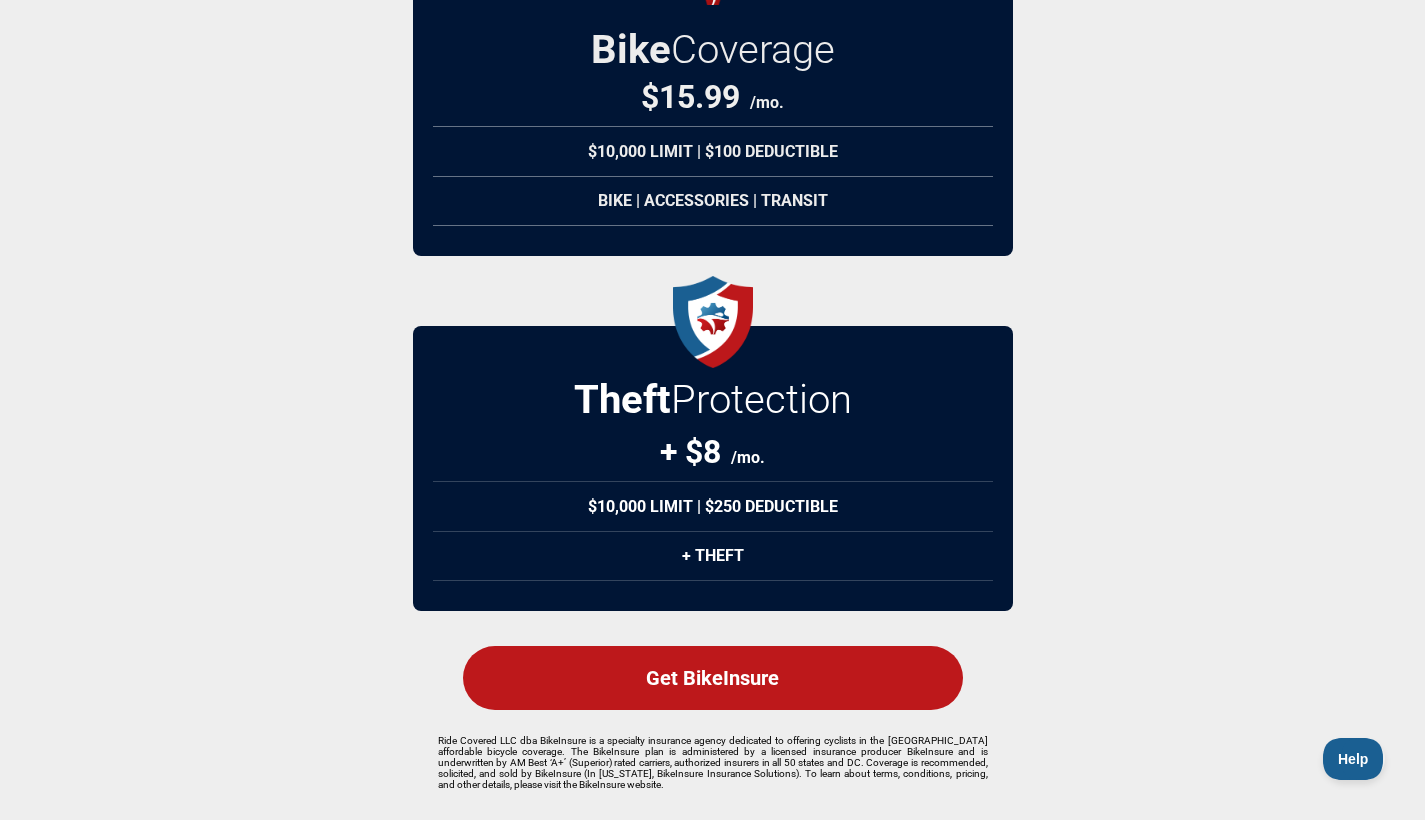 click on "Get BikeInsure" at bounding box center (713, 678) 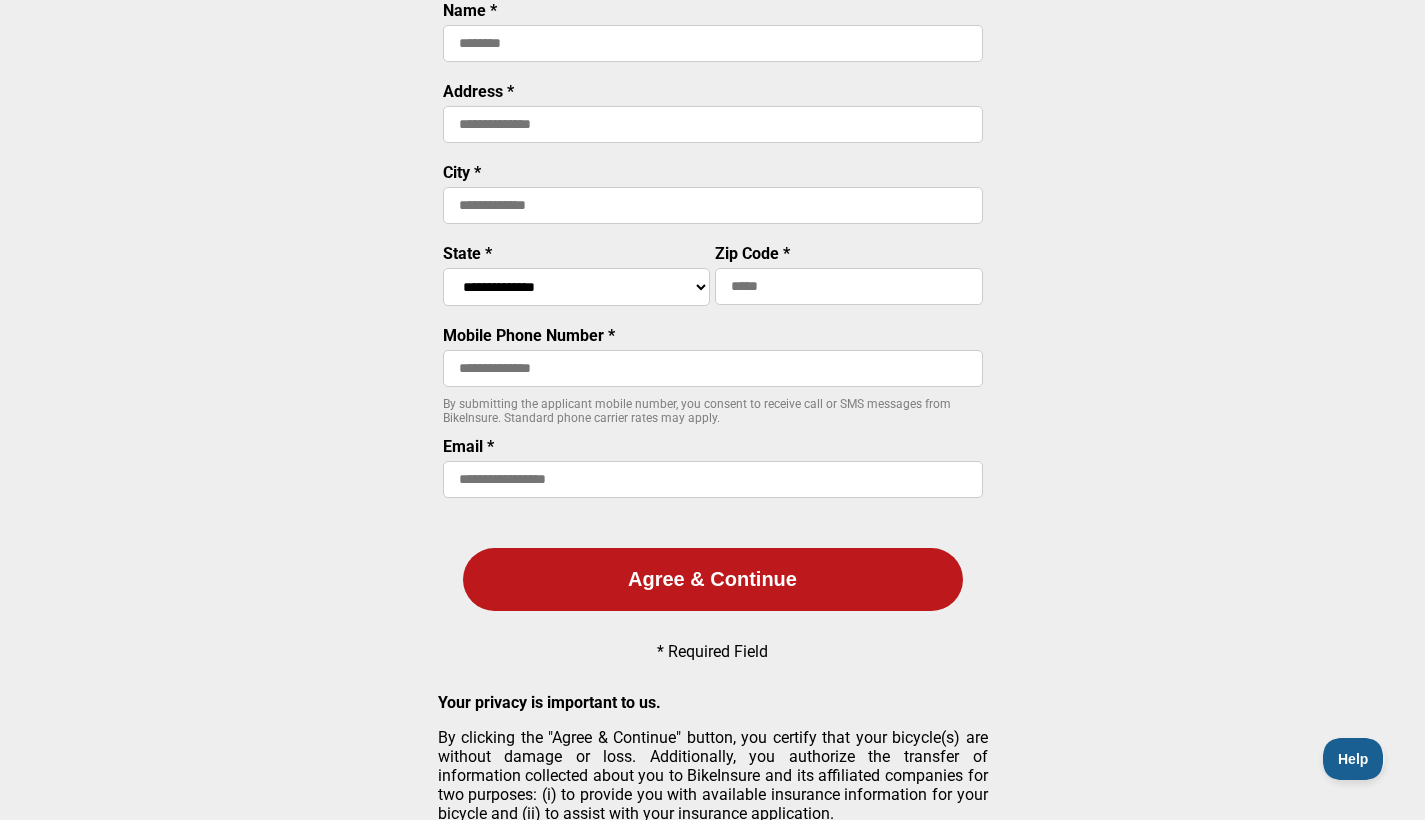 scroll, scrollTop: 0, scrollLeft: 0, axis: both 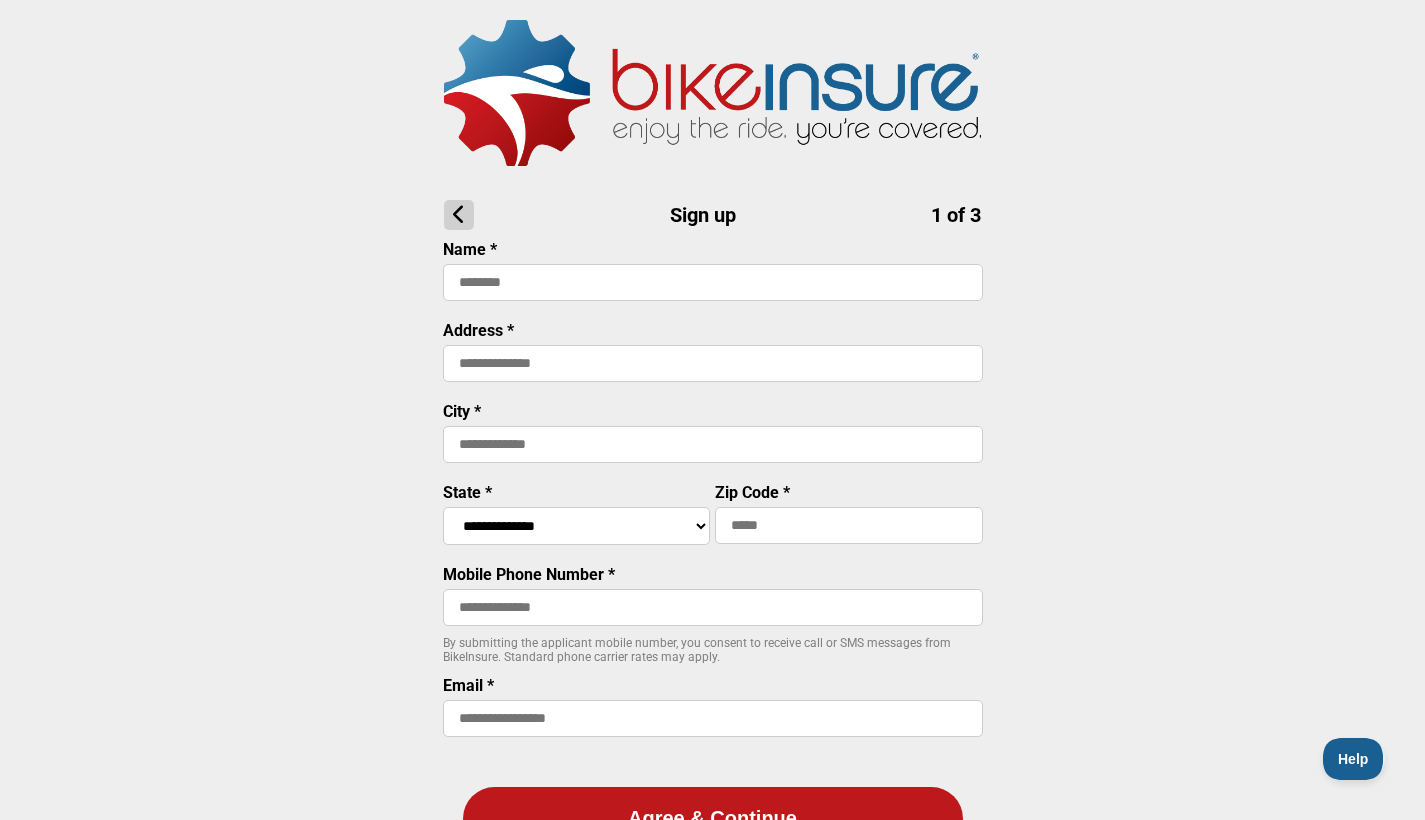 click at bounding box center (713, 282) 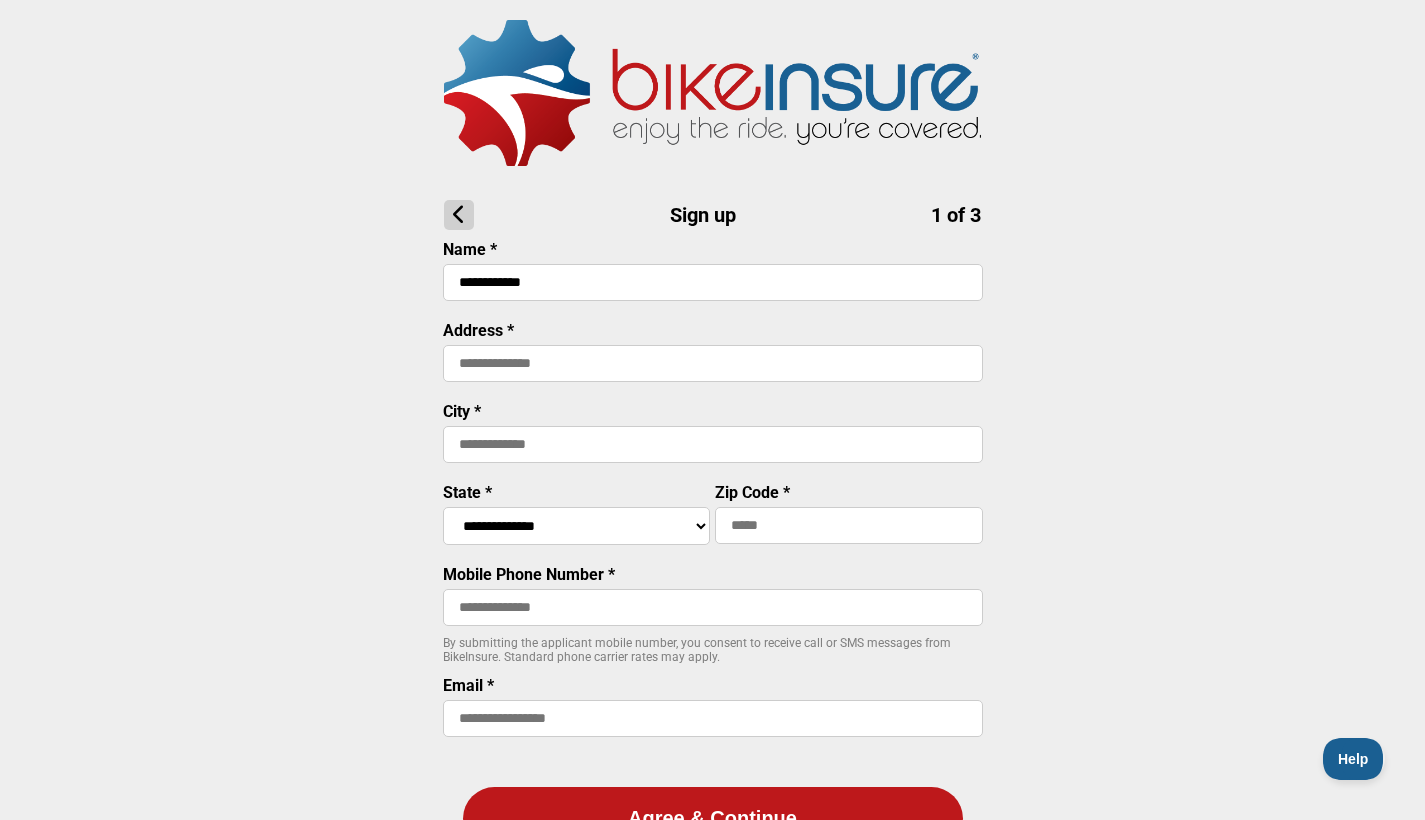 type on "**********" 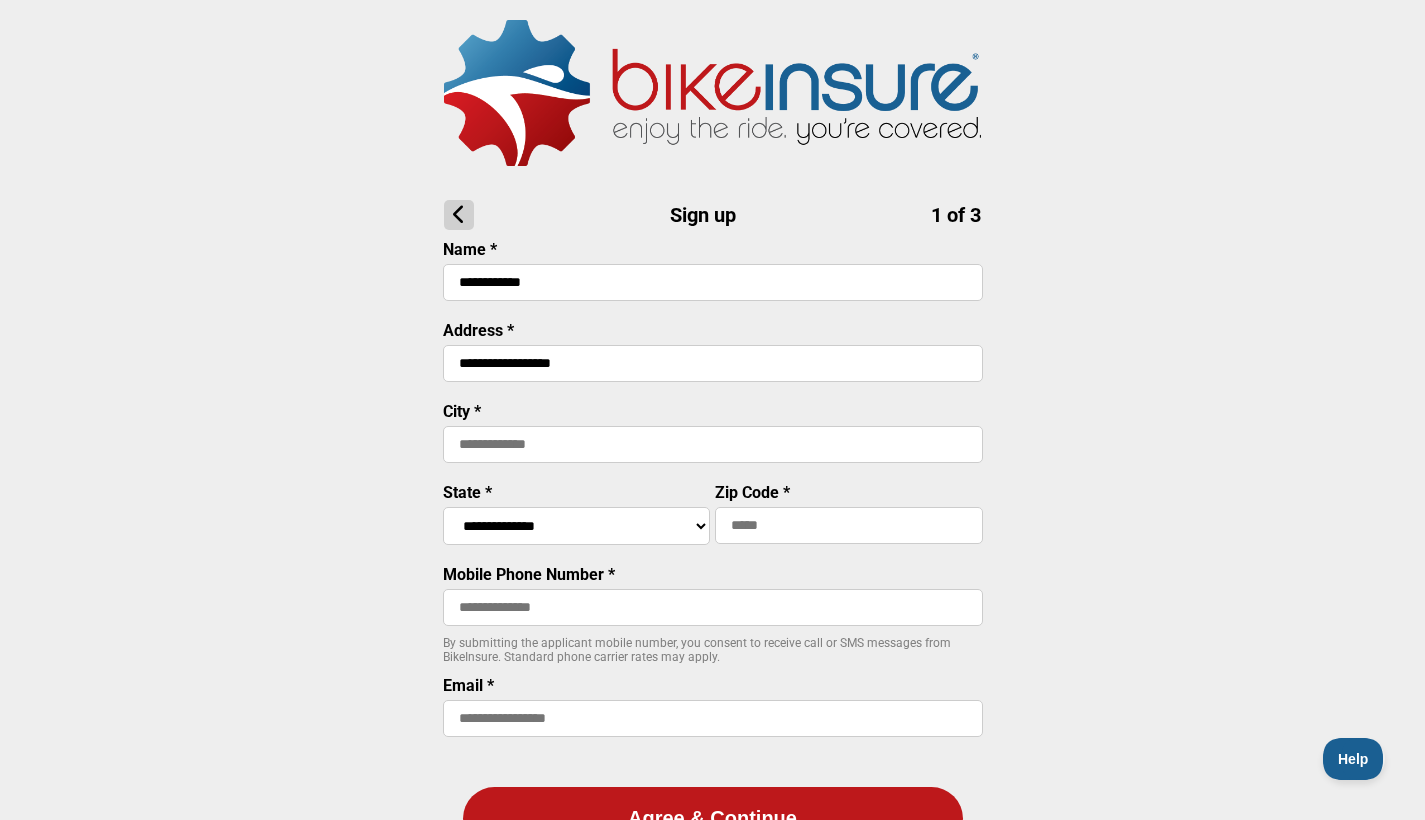 type on "**********" 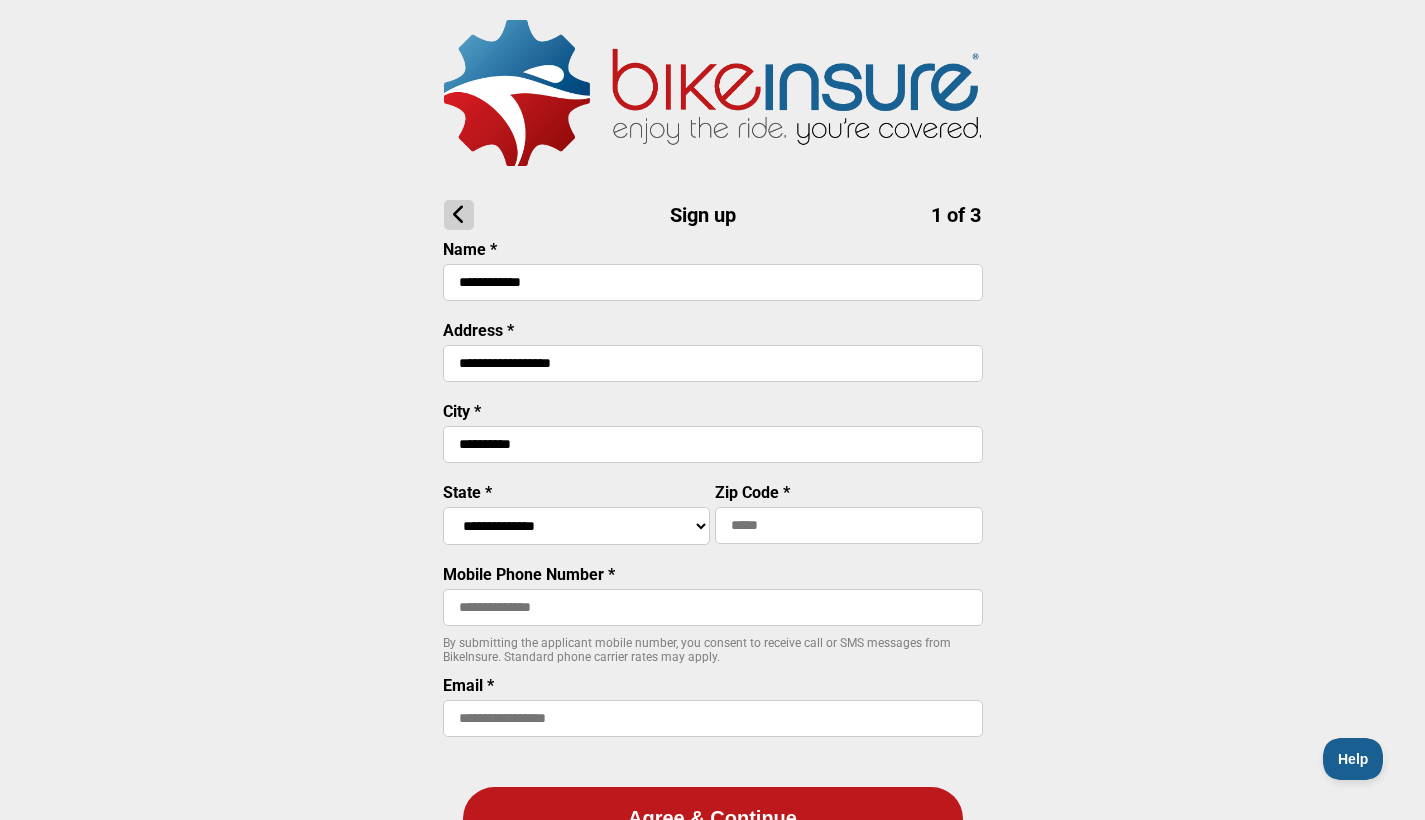 select on "****" 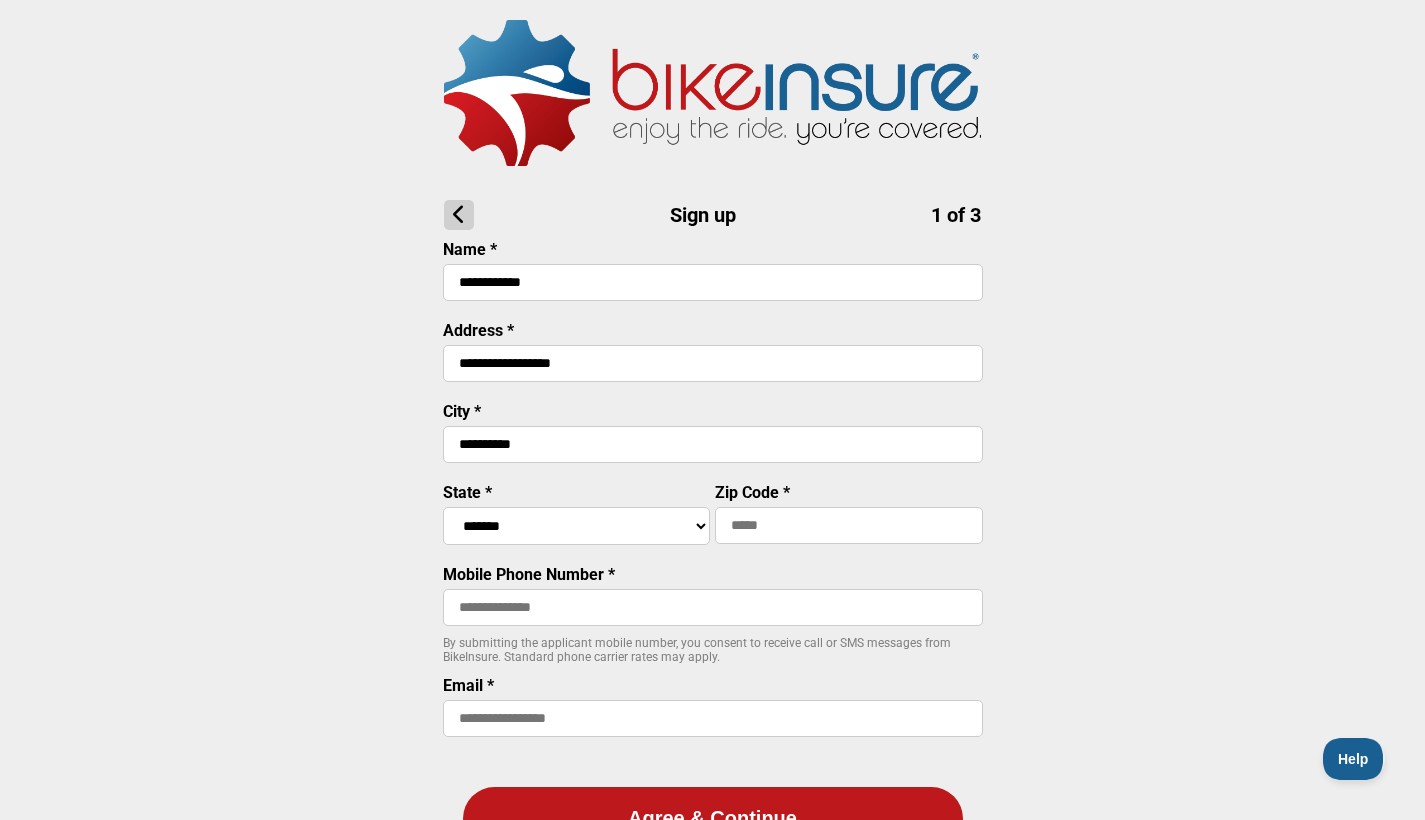type on "*****" 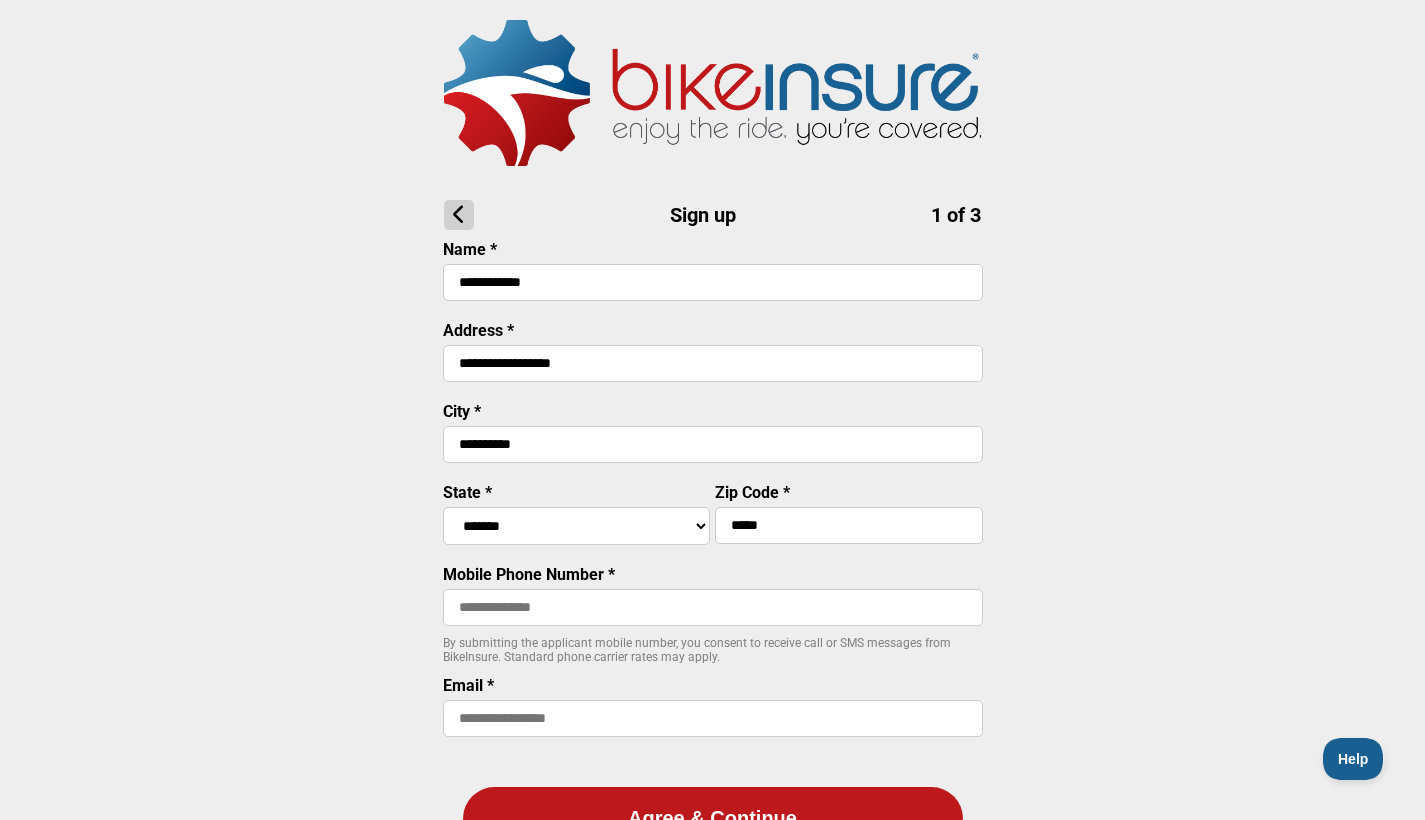 type on "**********" 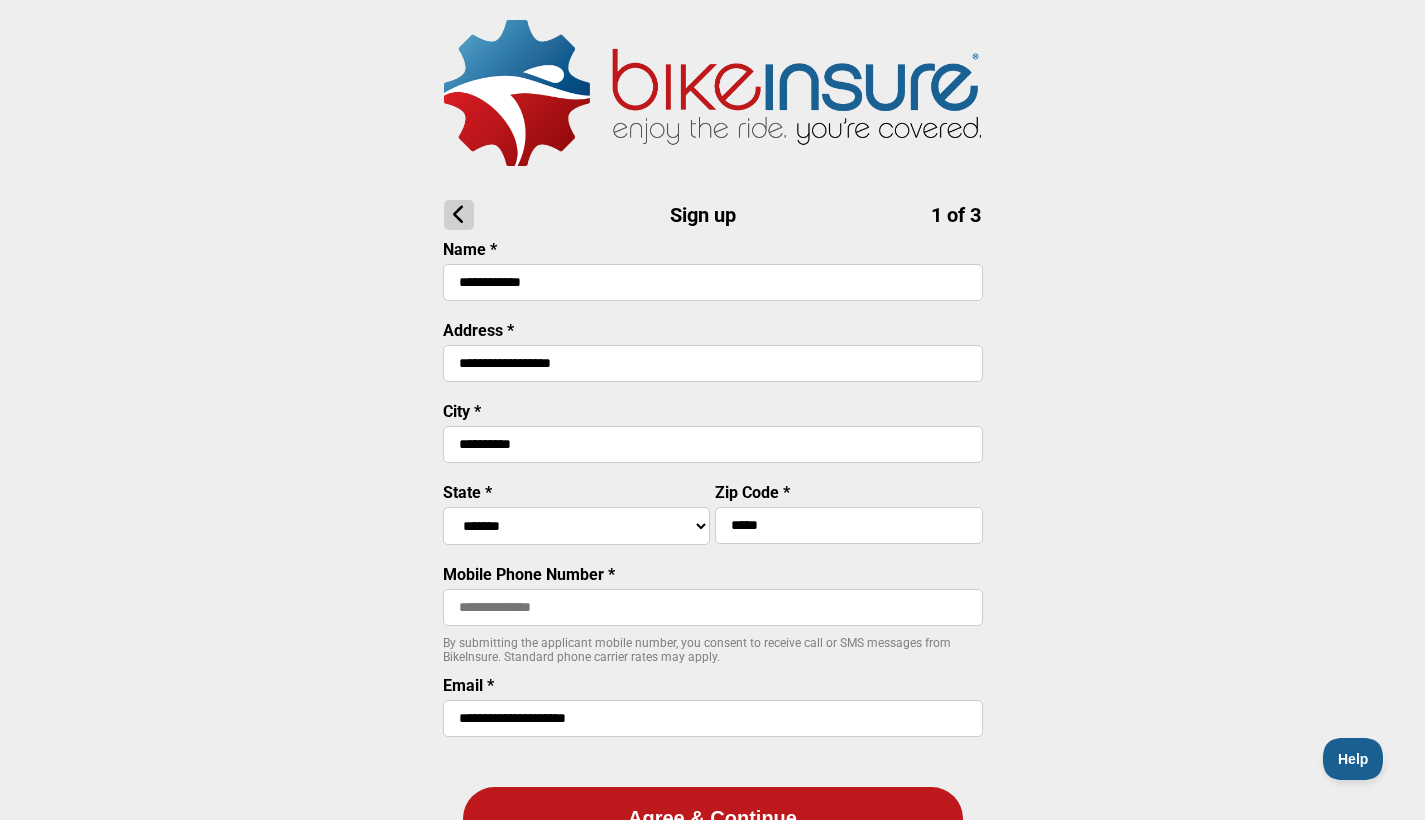 click at bounding box center (713, 607) 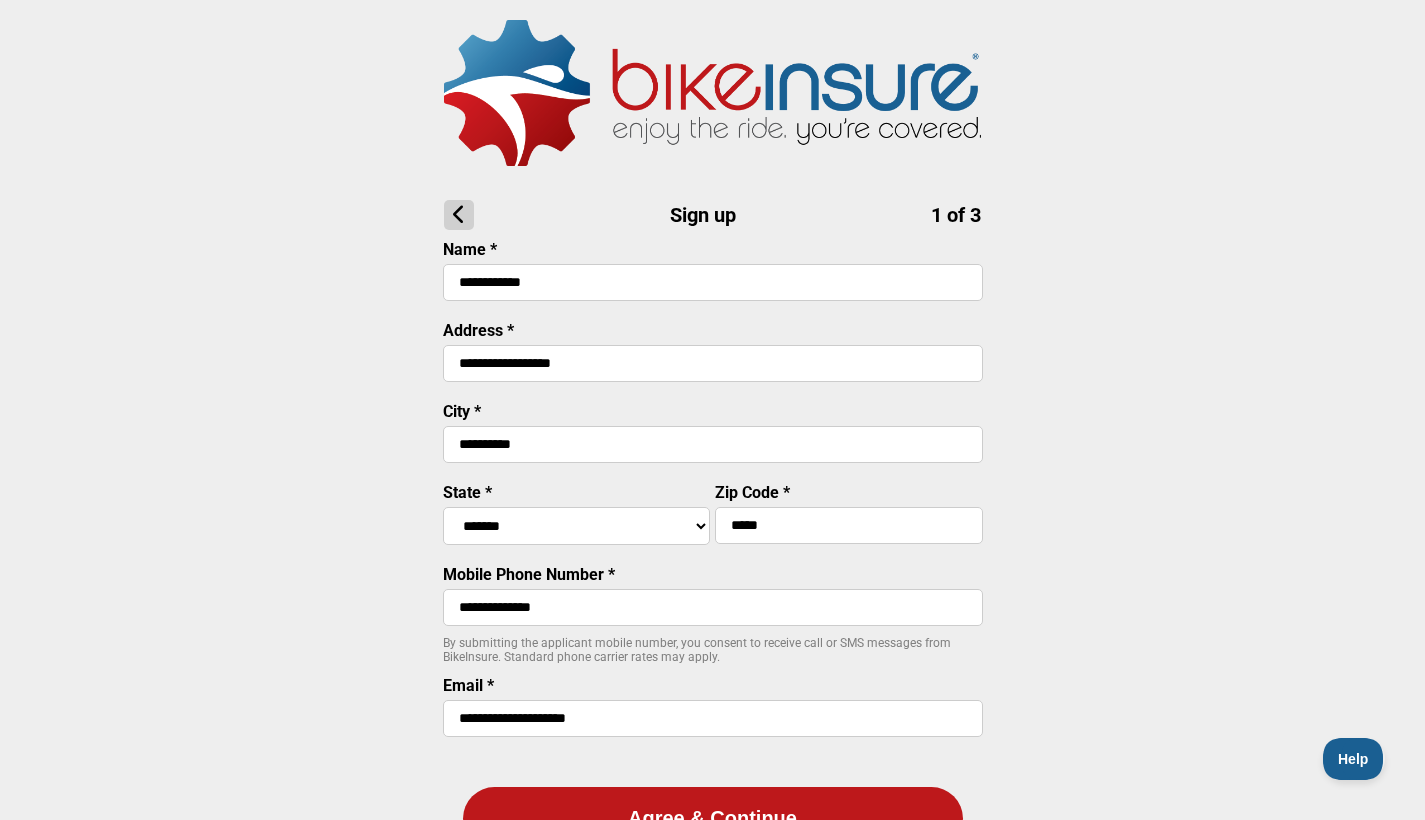 type on "**********" 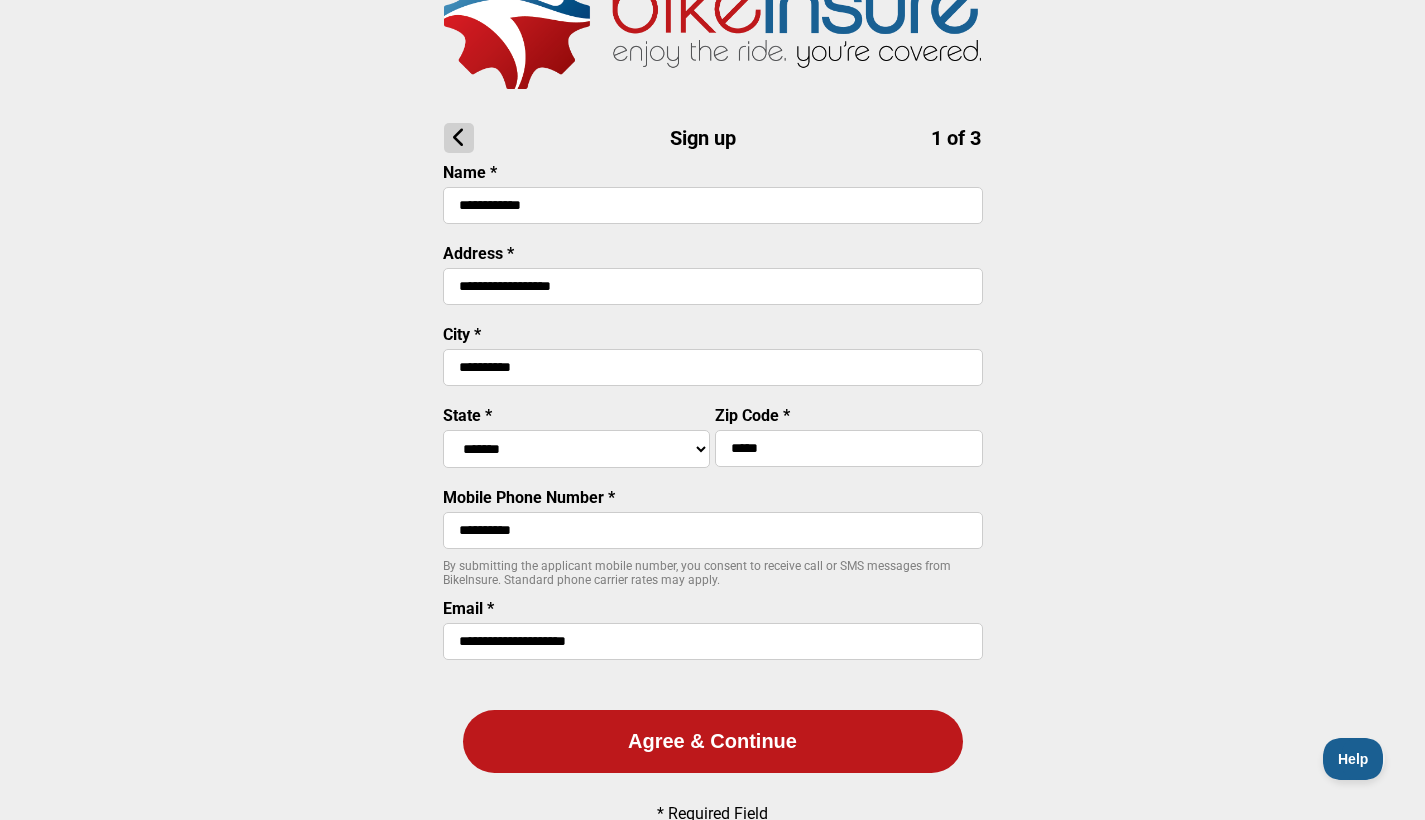 scroll, scrollTop: 118, scrollLeft: 0, axis: vertical 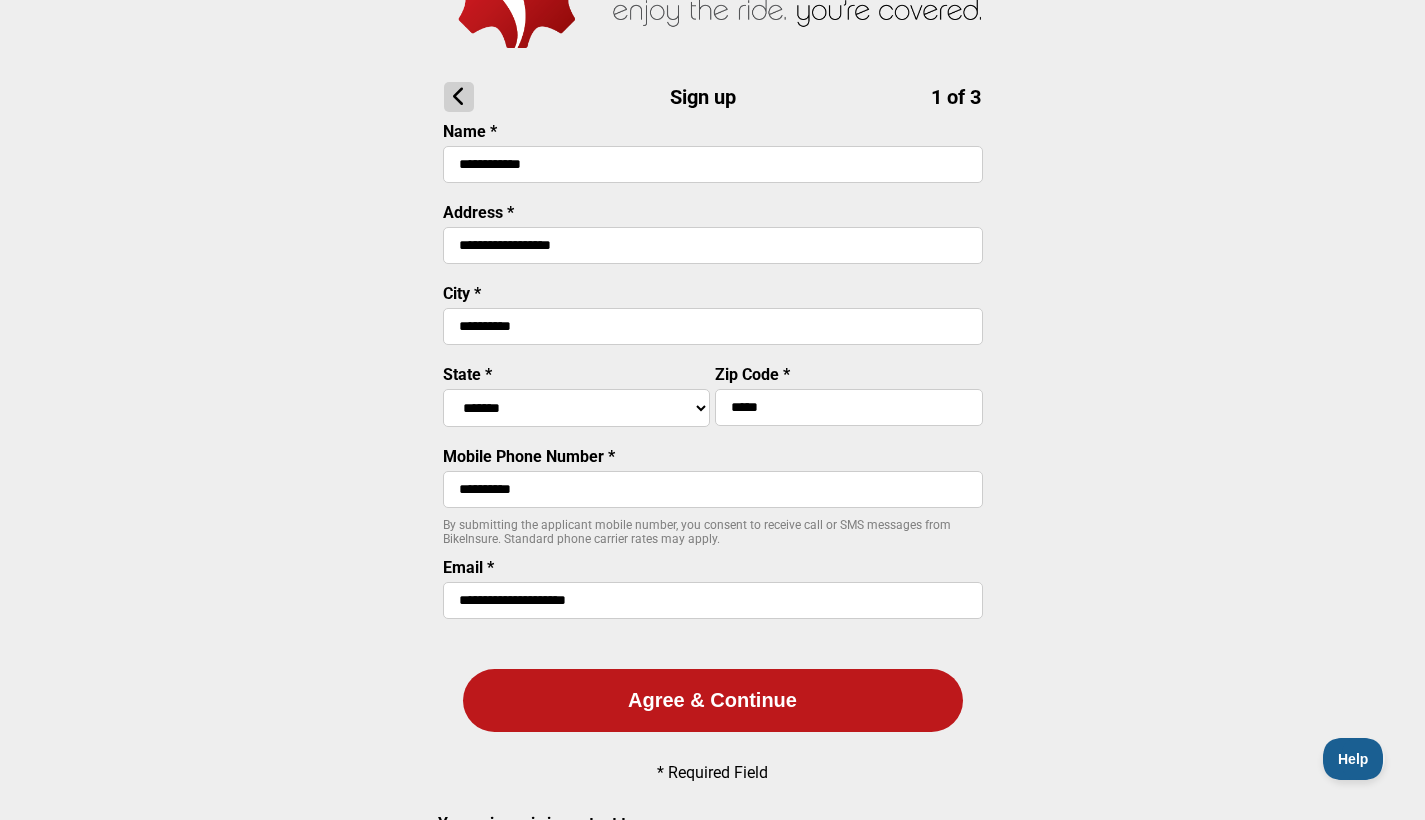 click on "Agree & Continue" at bounding box center [713, 700] 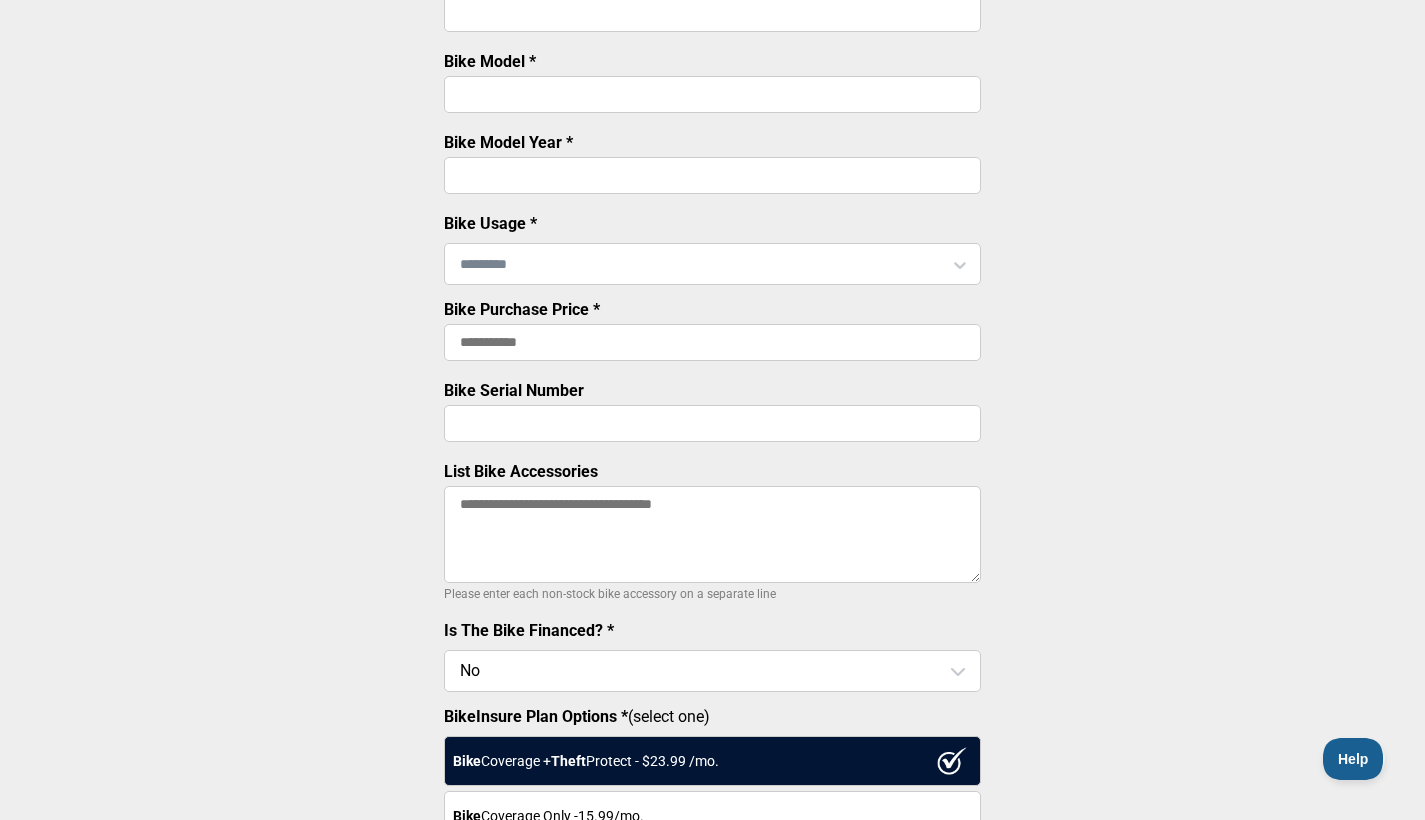scroll, scrollTop: 653, scrollLeft: 0, axis: vertical 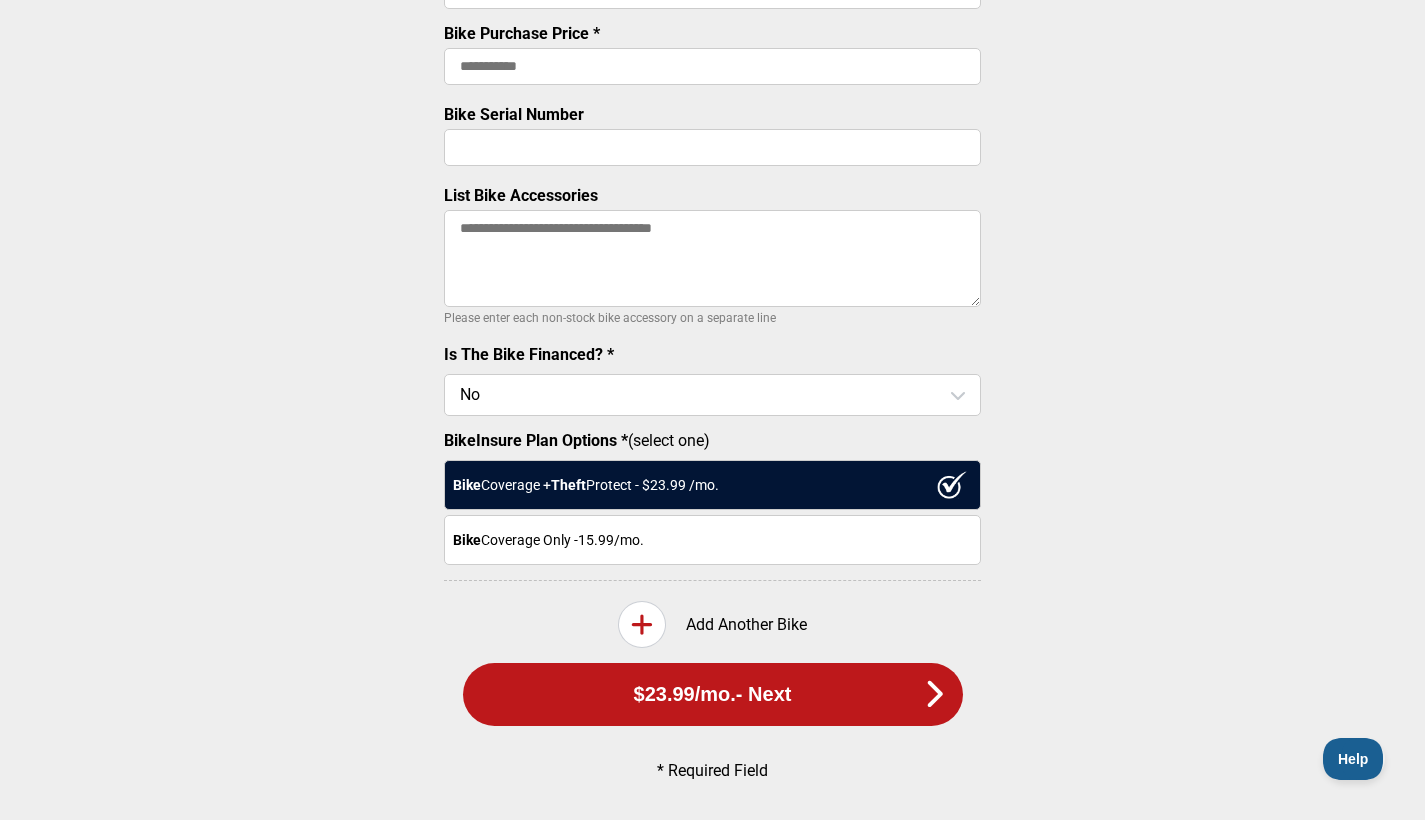 click on "Bike Coverage Only -  15.99 /mo." at bounding box center [712, 540] 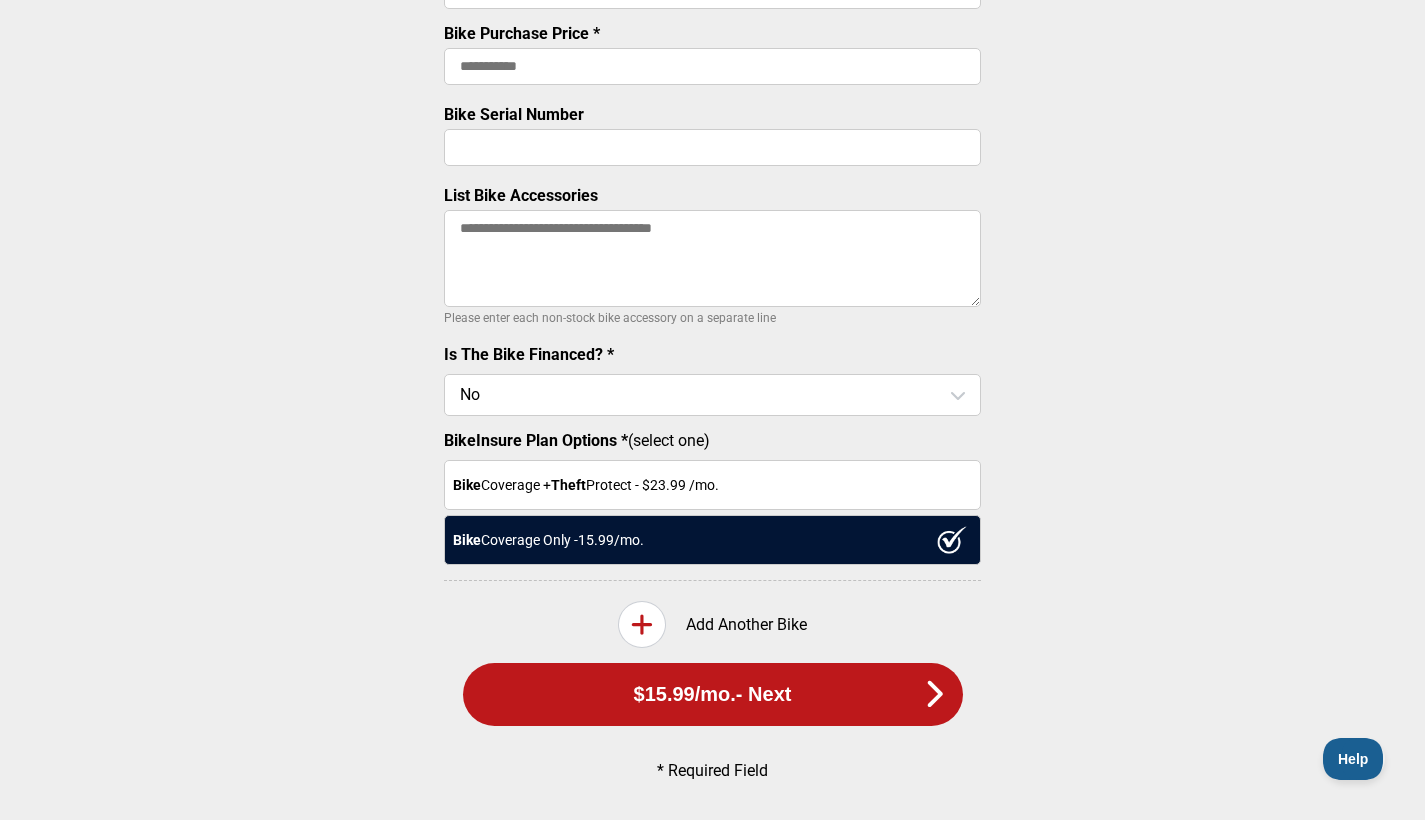 click on "Theft" at bounding box center [568, 485] 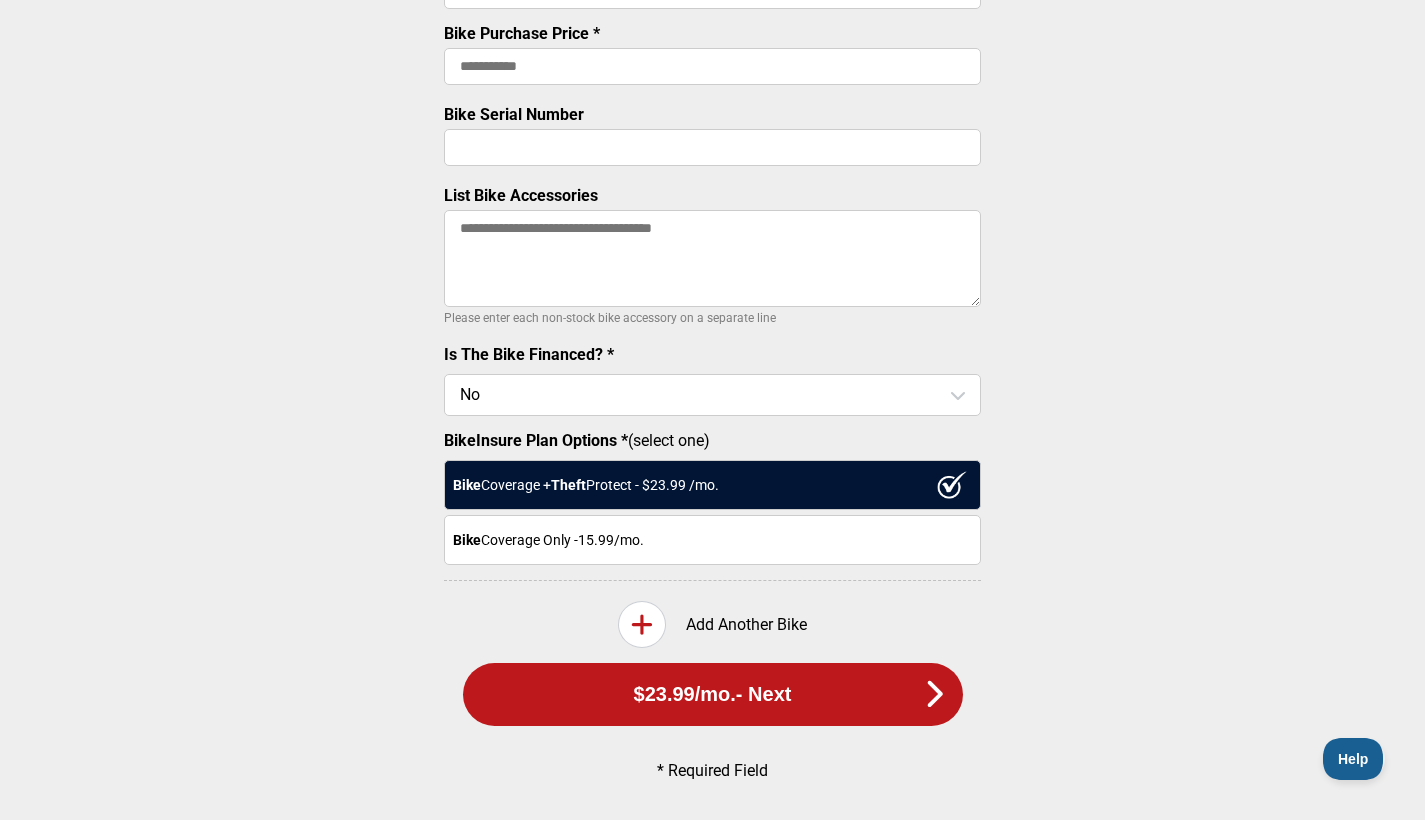 scroll, scrollTop: 0, scrollLeft: 0, axis: both 